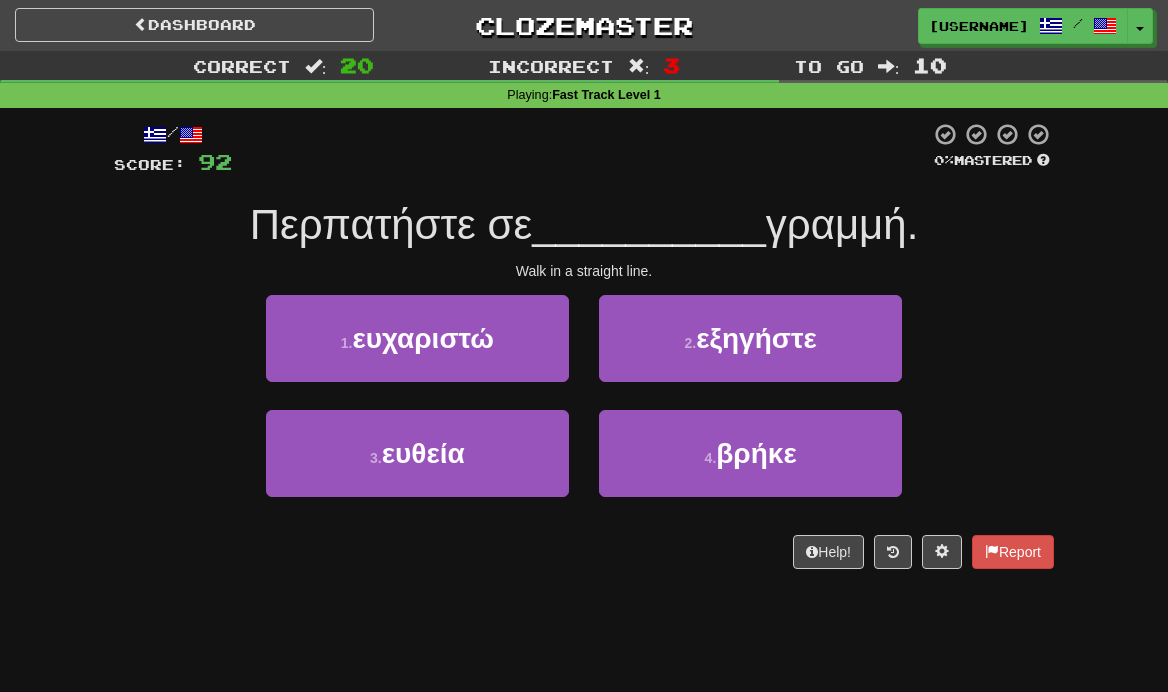 scroll, scrollTop: 0, scrollLeft: 0, axis: both 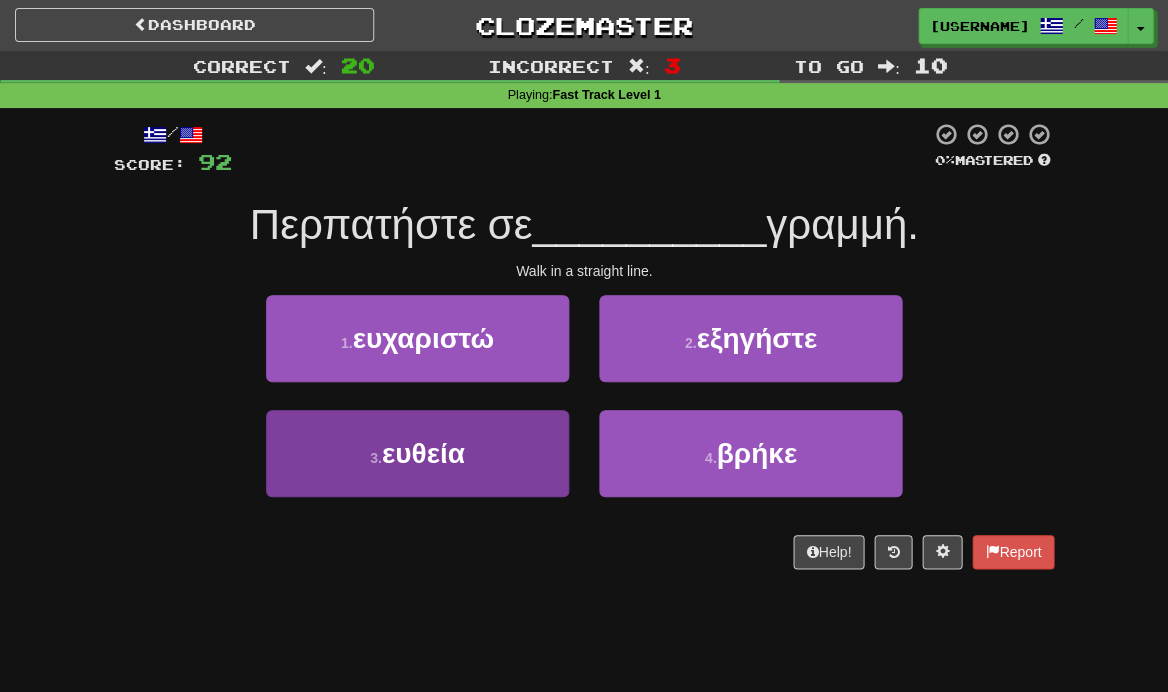 click on "ευθεία" at bounding box center (423, 453) 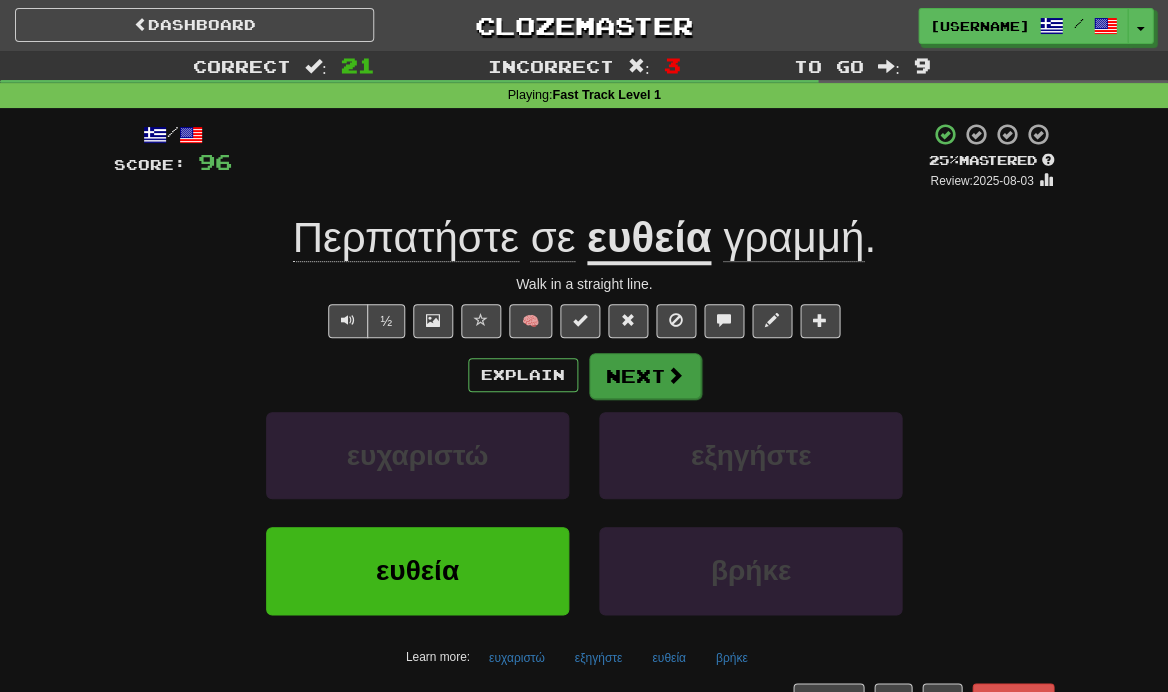 click on "Next" at bounding box center (645, 376) 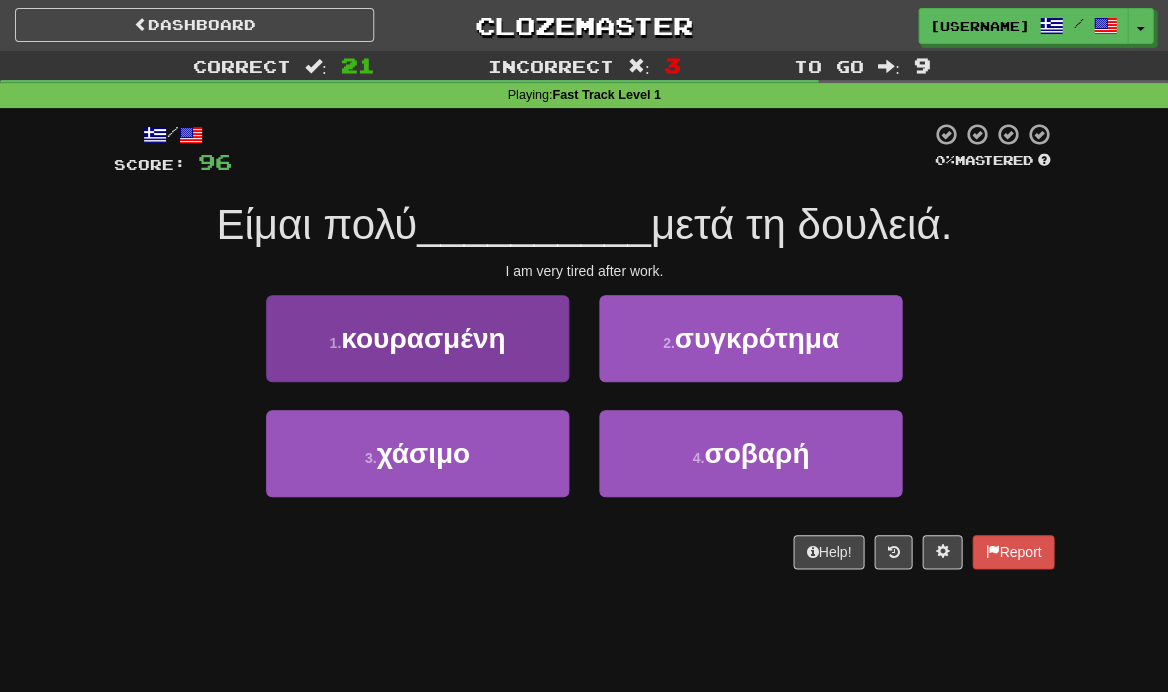 click on "1 .  κουρασμένη" at bounding box center (417, 338) 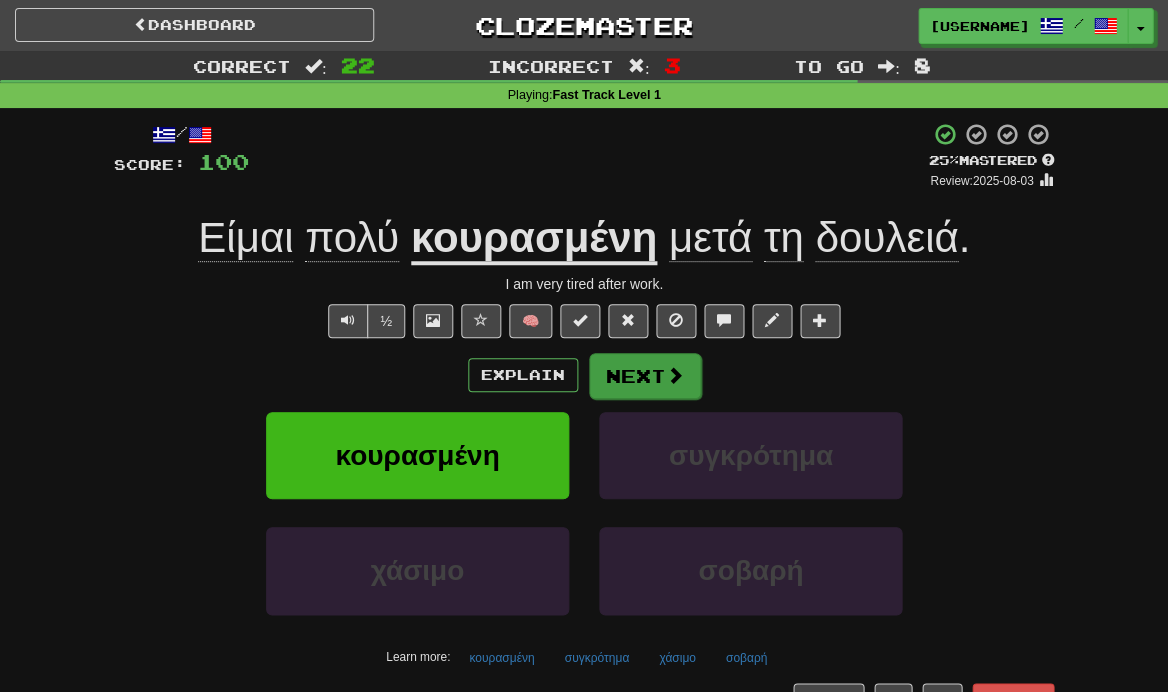 click on "Next" at bounding box center (645, 376) 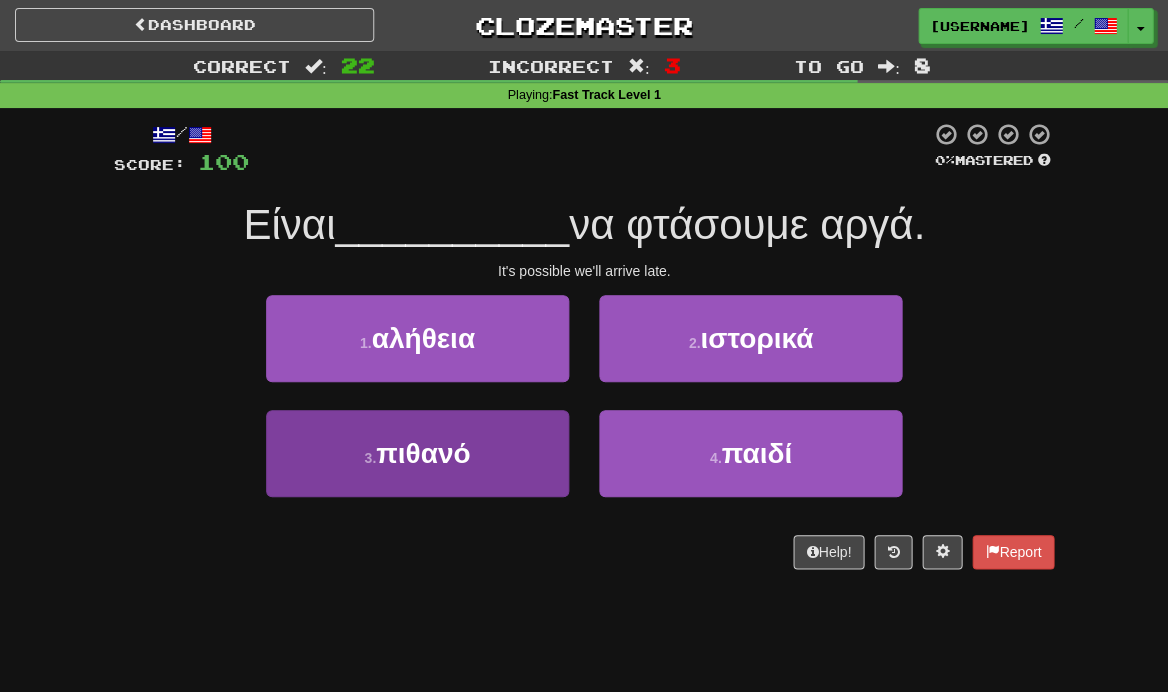 click on "3 .  πιθανό" at bounding box center [417, 453] 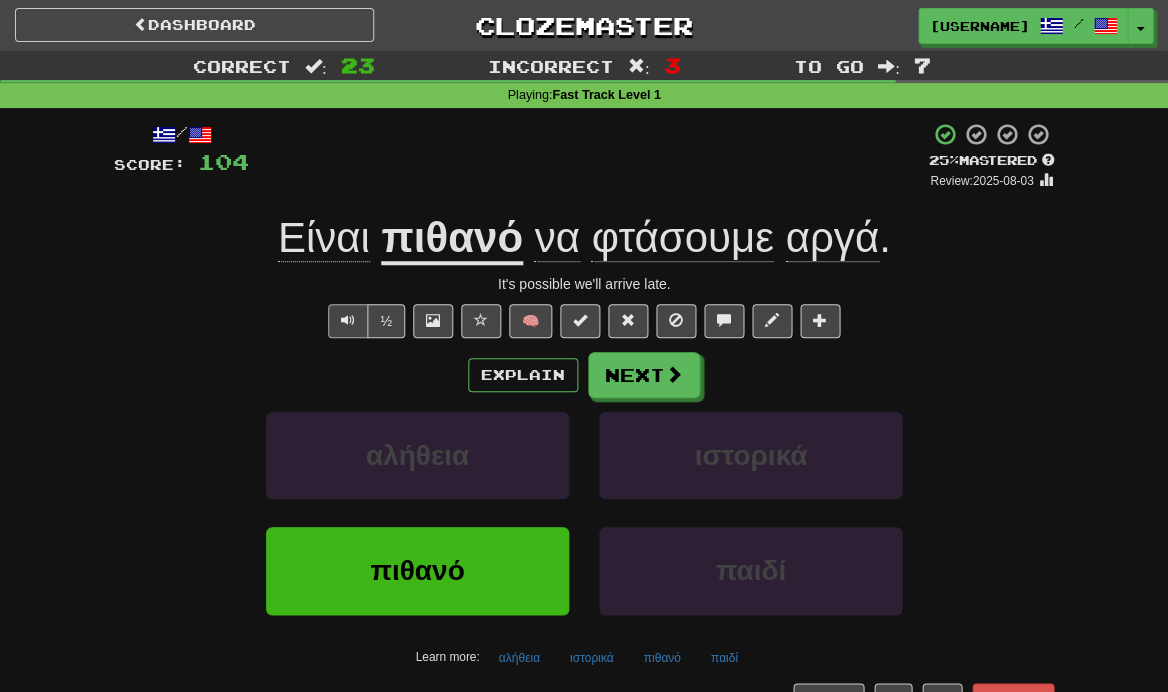 click at bounding box center [348, 321] 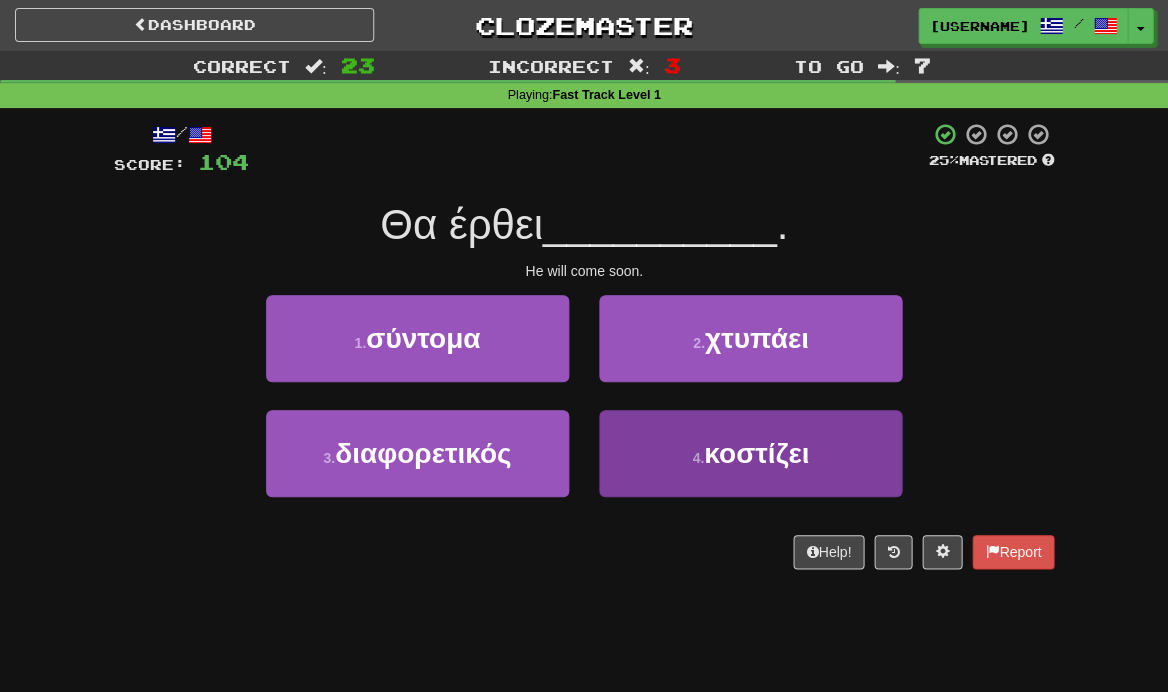 click on "4 .  κοστίζει" at bounding box center (750, 453) 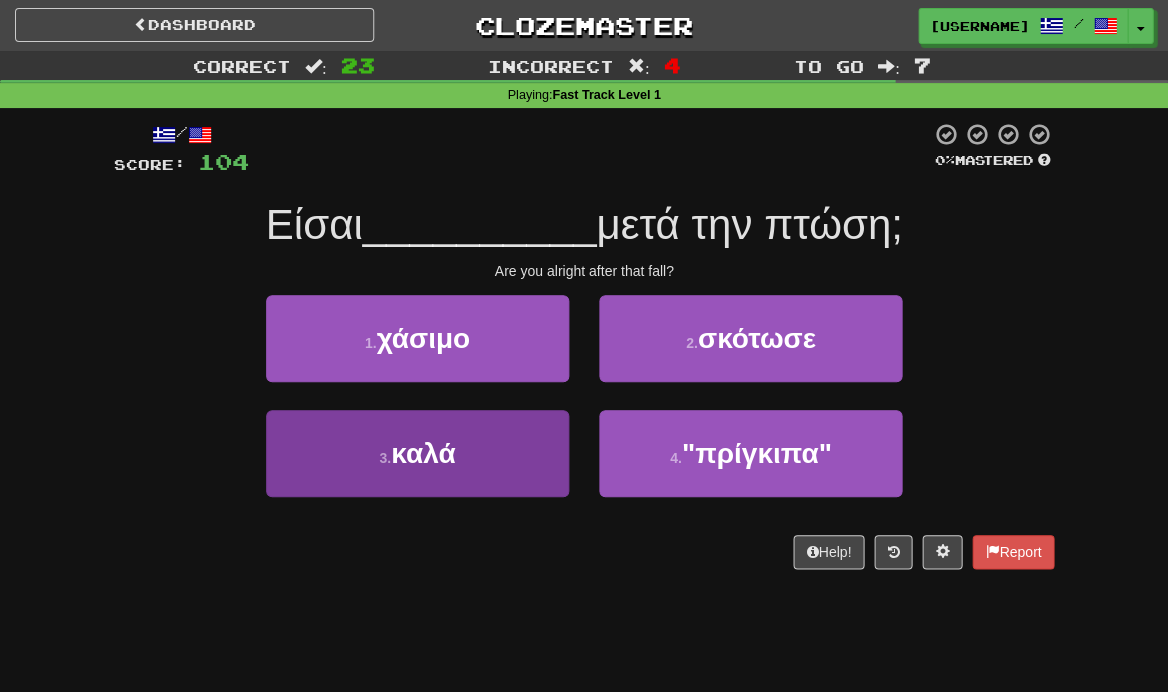 click on "3 .  καλά" at bounding box center [417, 453] 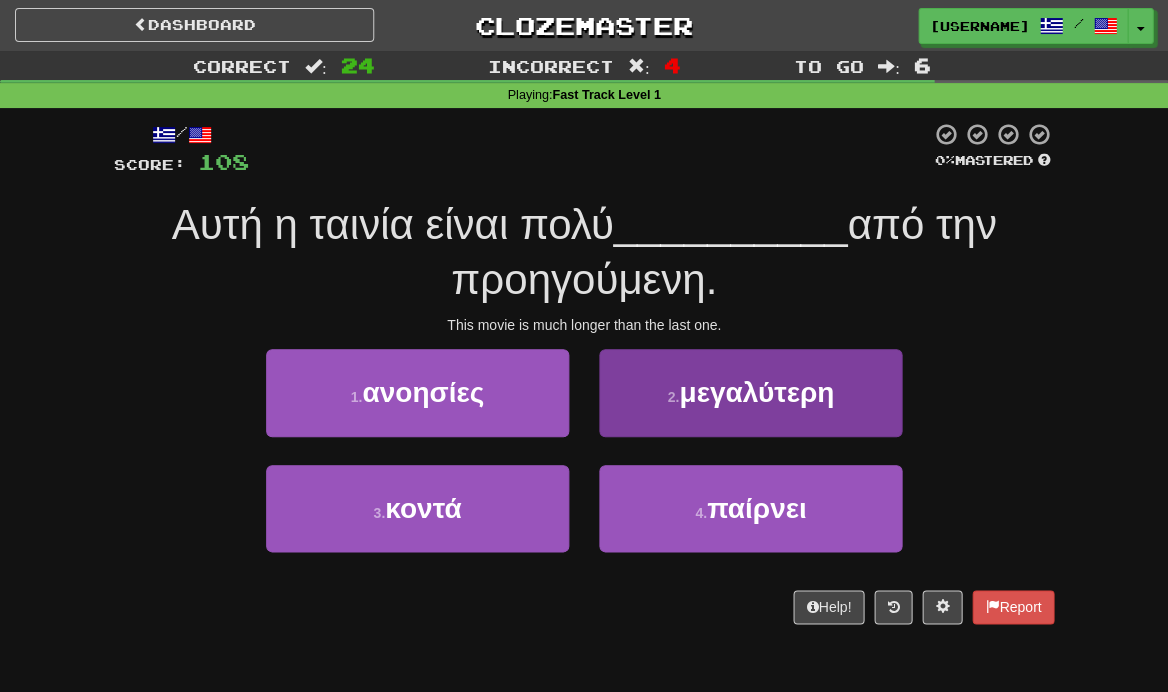 click on "2 .  μεγαλύτερη" at bounding box center (750, 392) 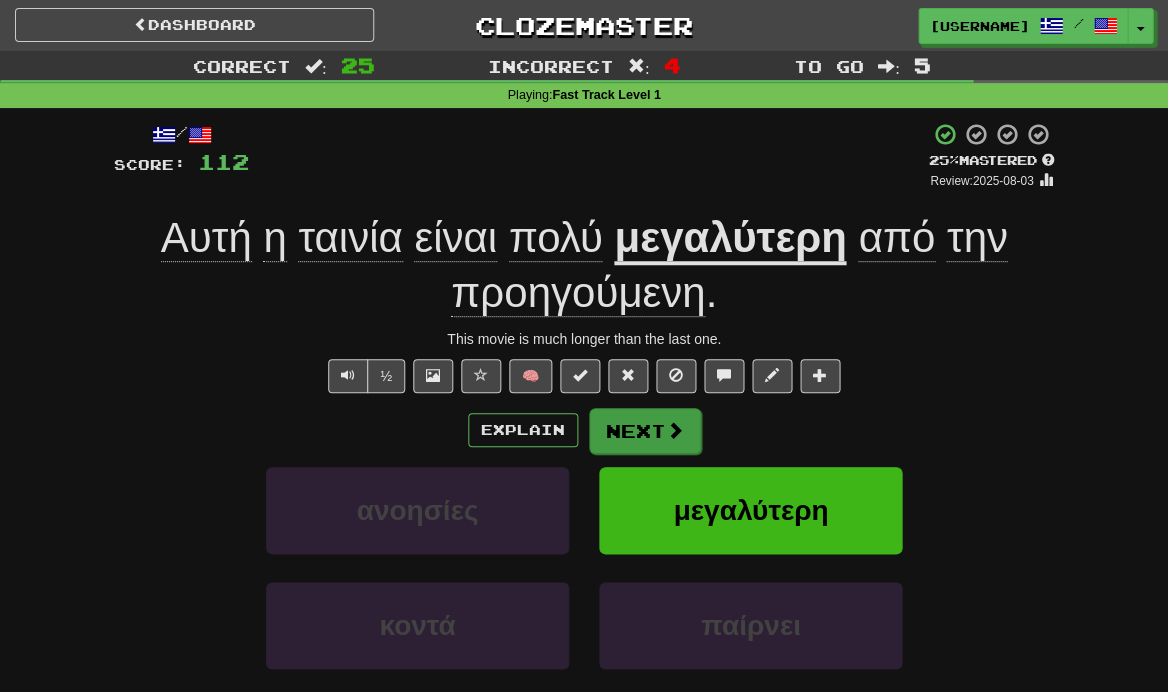 click on "Next" at bounding box center [645, 431] 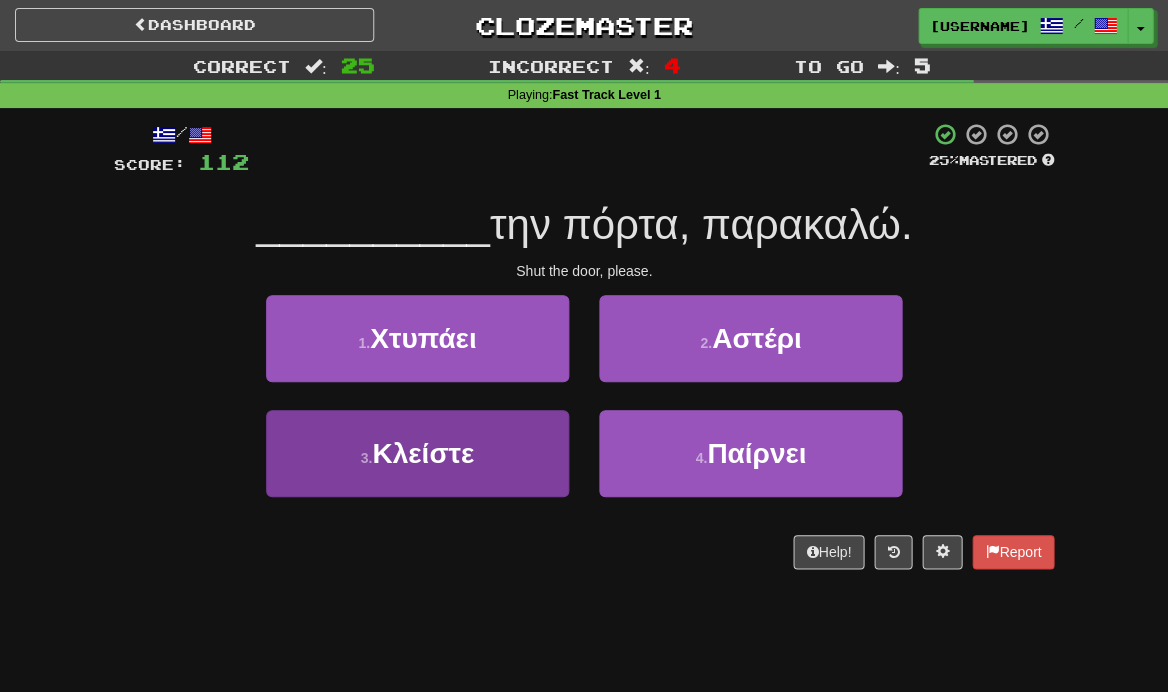 click on "3 .  Κλείστε" at bounding box center (417, 453) 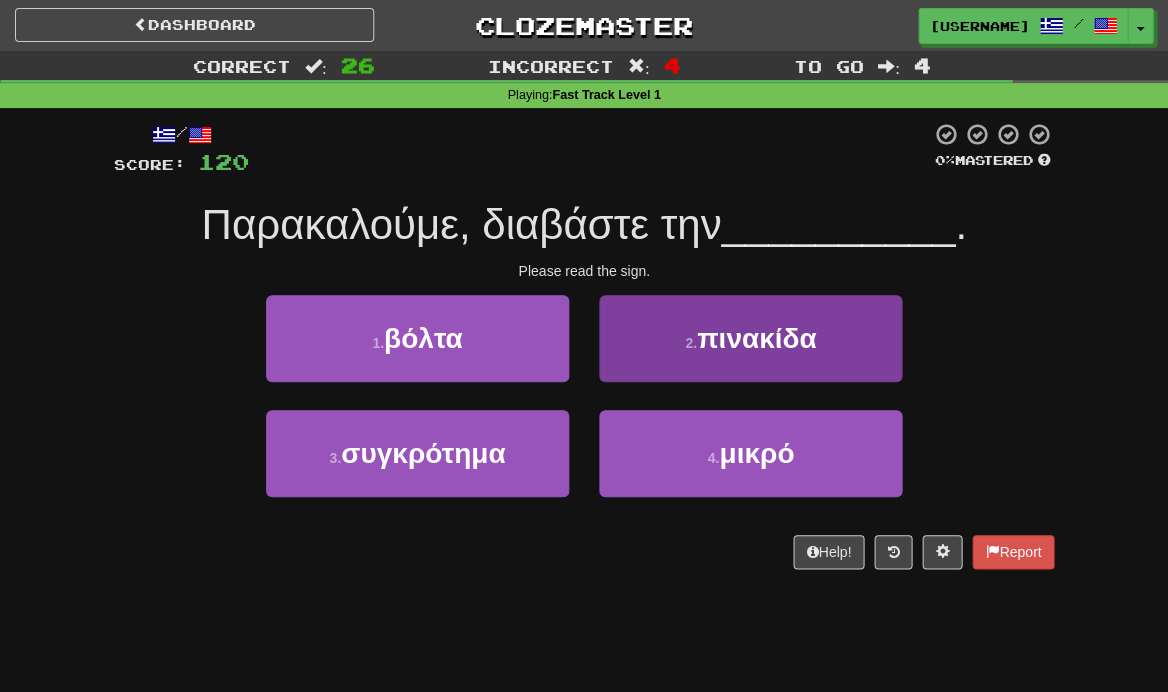 click on "2 .  πινακίδα" at bounding box center [750, 338] 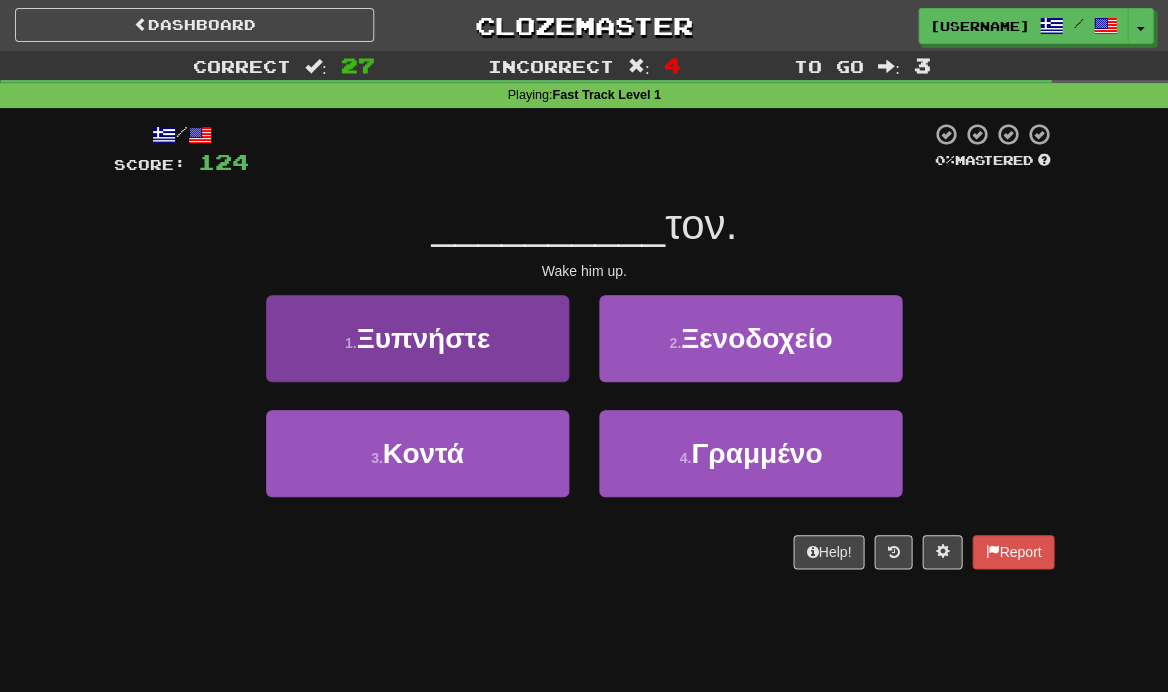 click on "Ξυπνήστε" at bounding box center (422, 338) 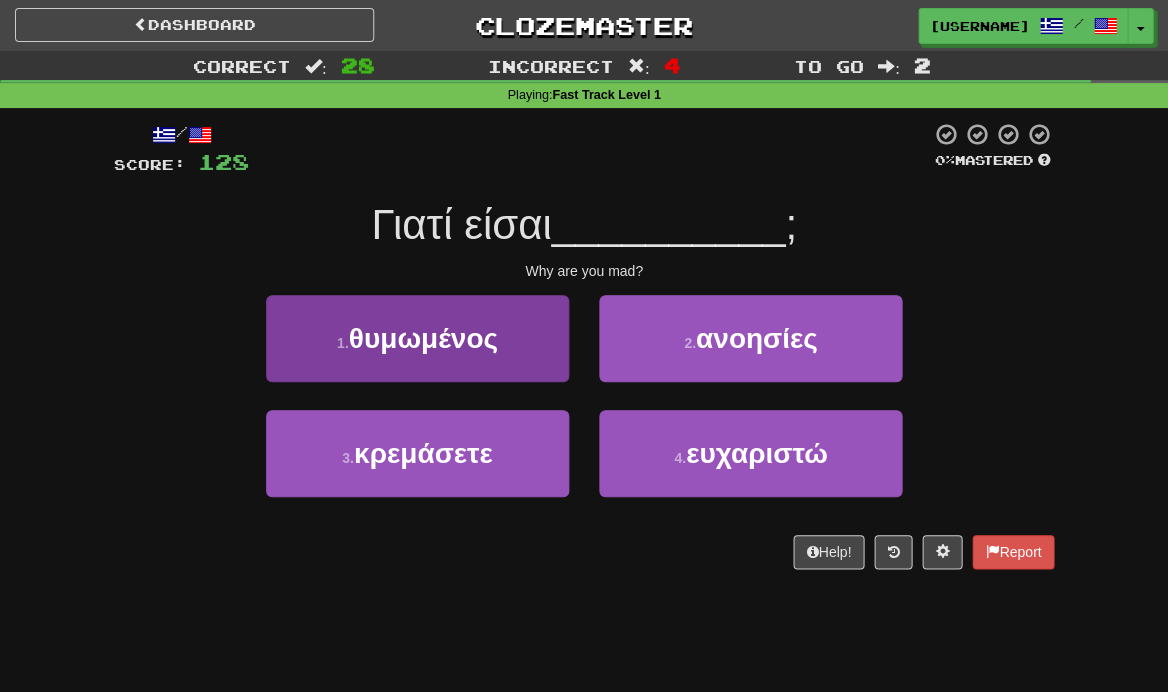 click on "1 .  θυμωμένος" at bounding box center [417, 338] 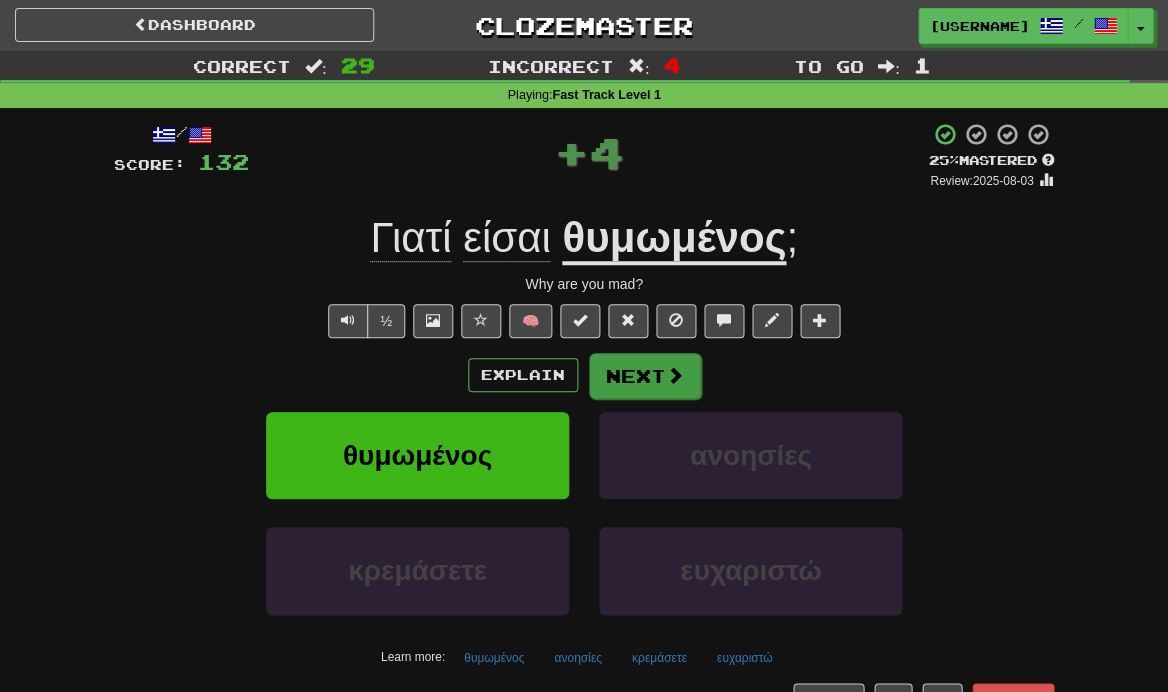 click on "Next" at bounding box center [645, 376] 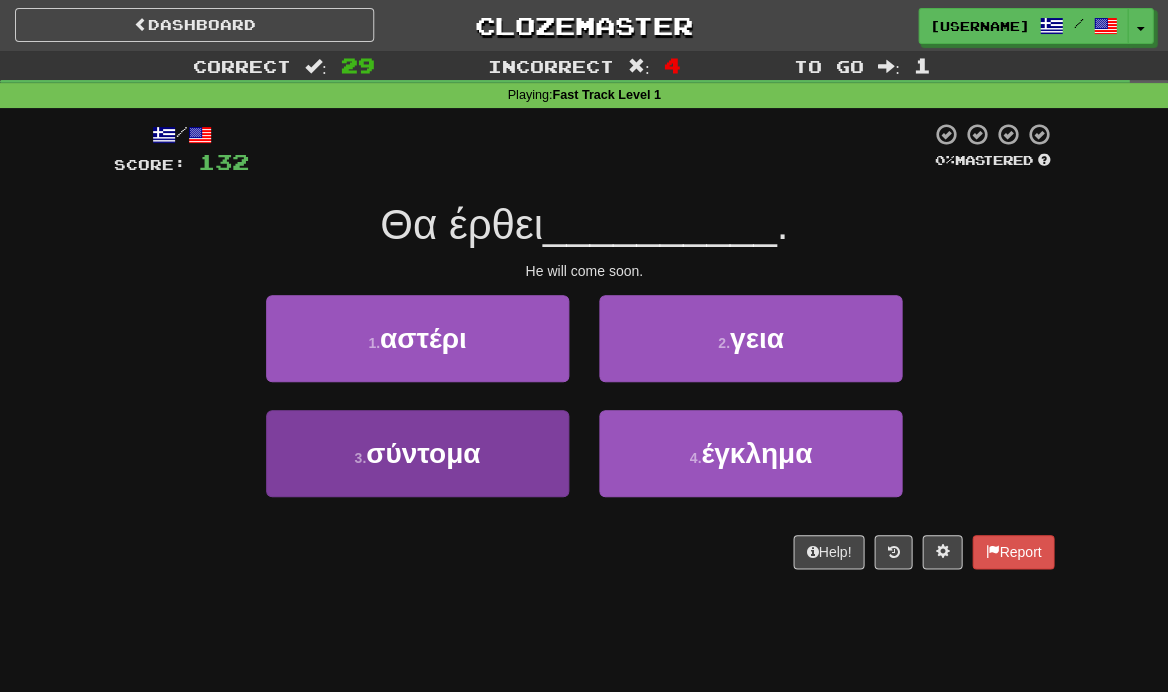 click on "3 .  σύντομα" at bounding box center (417, 453) 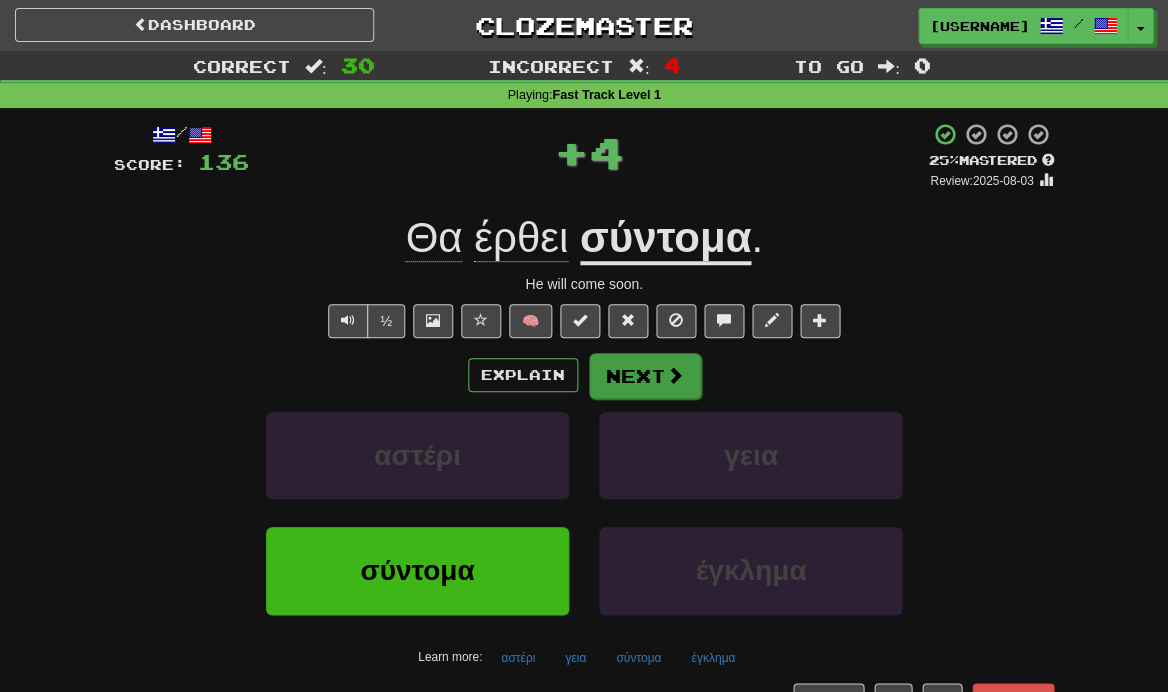 click on "Next" at bounding box center [645, 376] 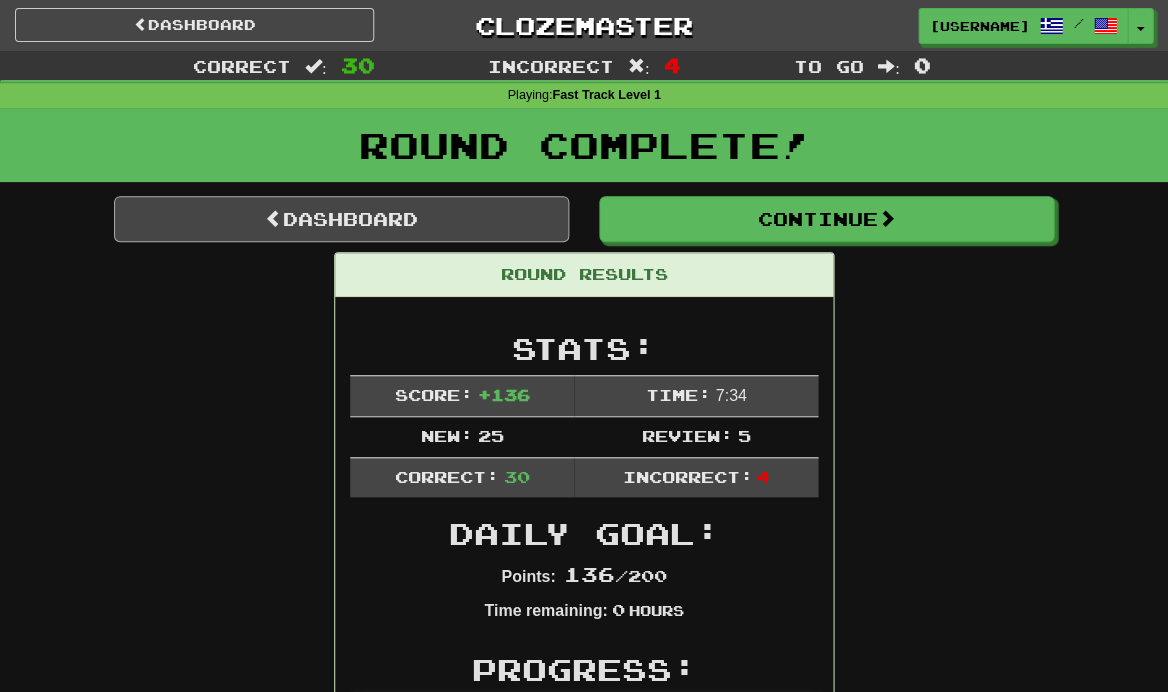 click on "Dashboard" at bounding box center [341, 219] 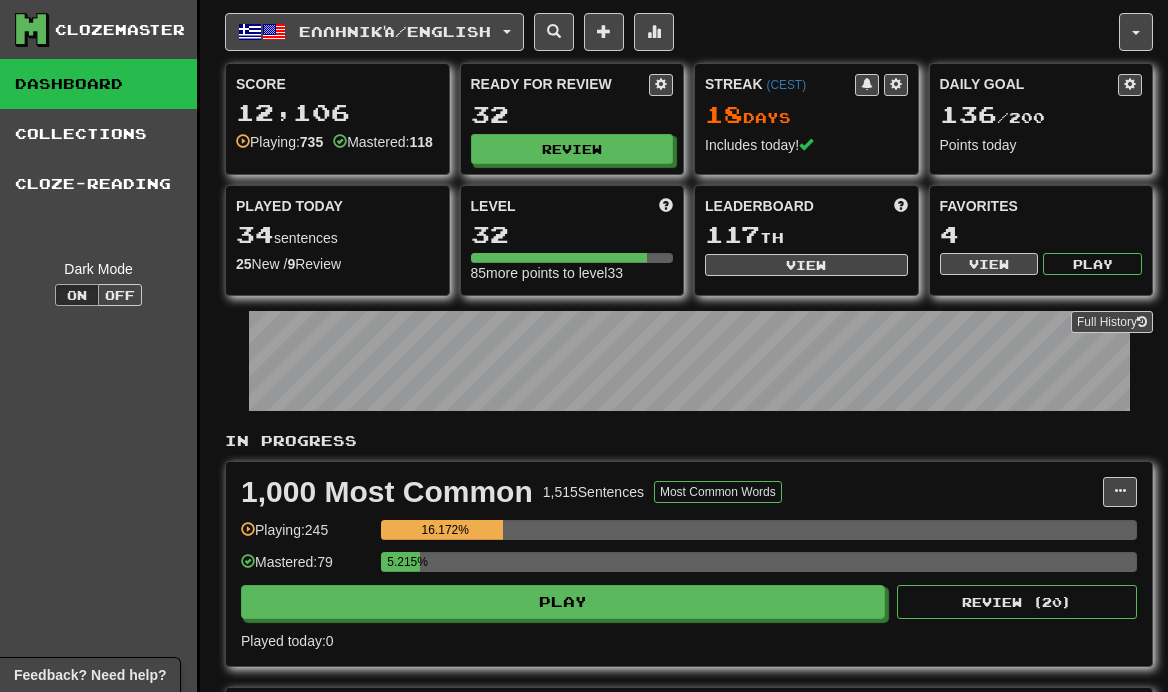 scroll, scrollTop: 0, scrollLeft: 0, axis: both 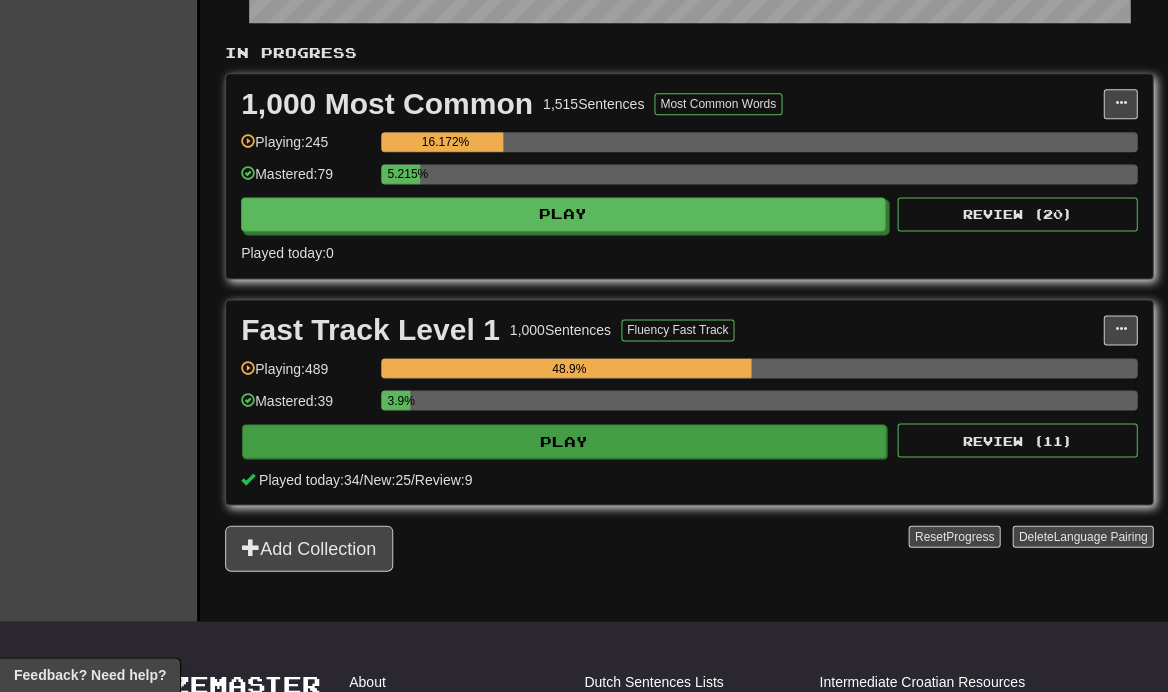 click on "Play" at bounding box center [564, 441] 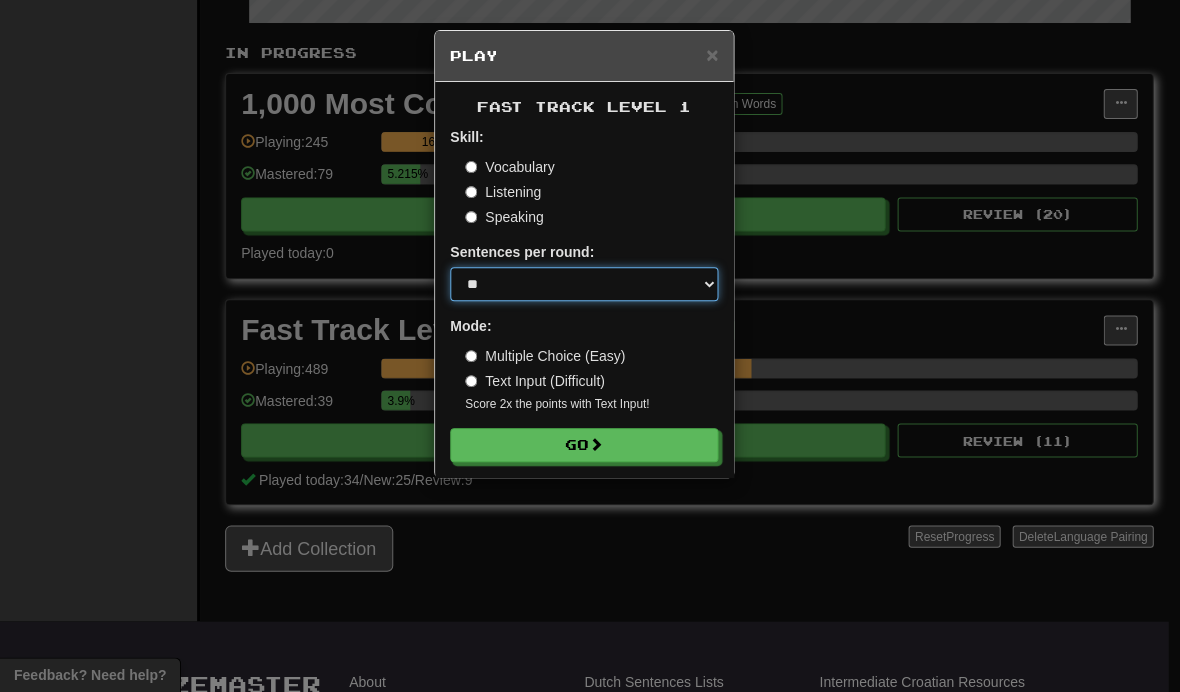 select on "**" 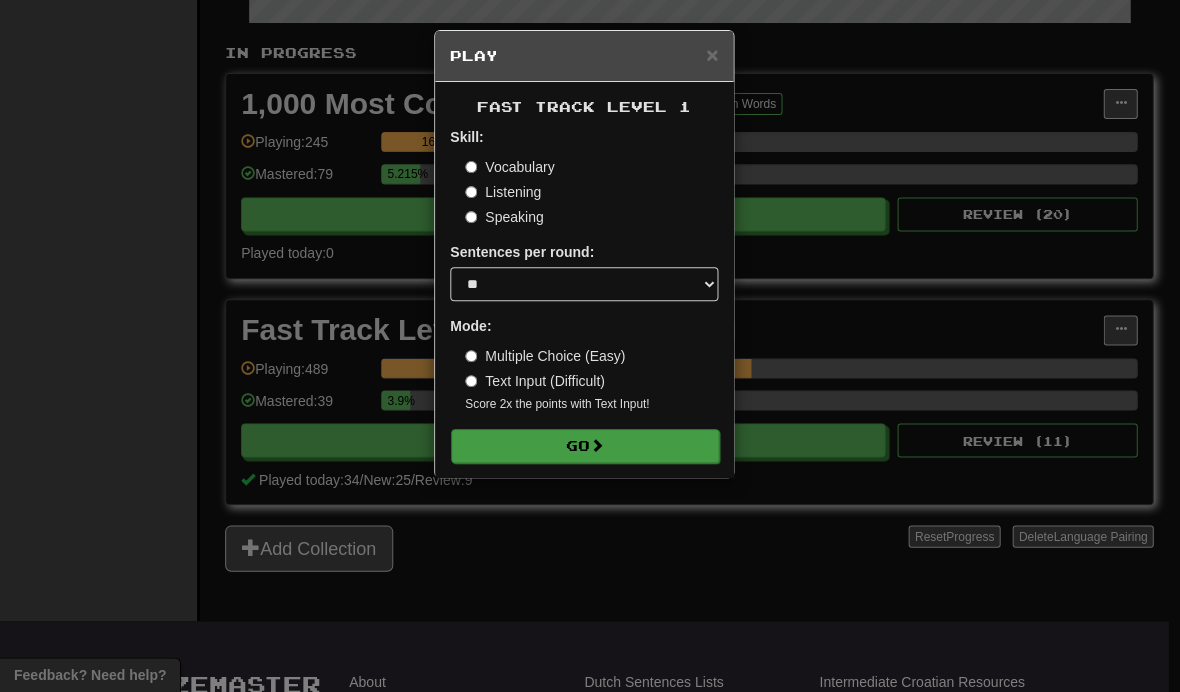 click on "Go" at bounding box center (585, 446) 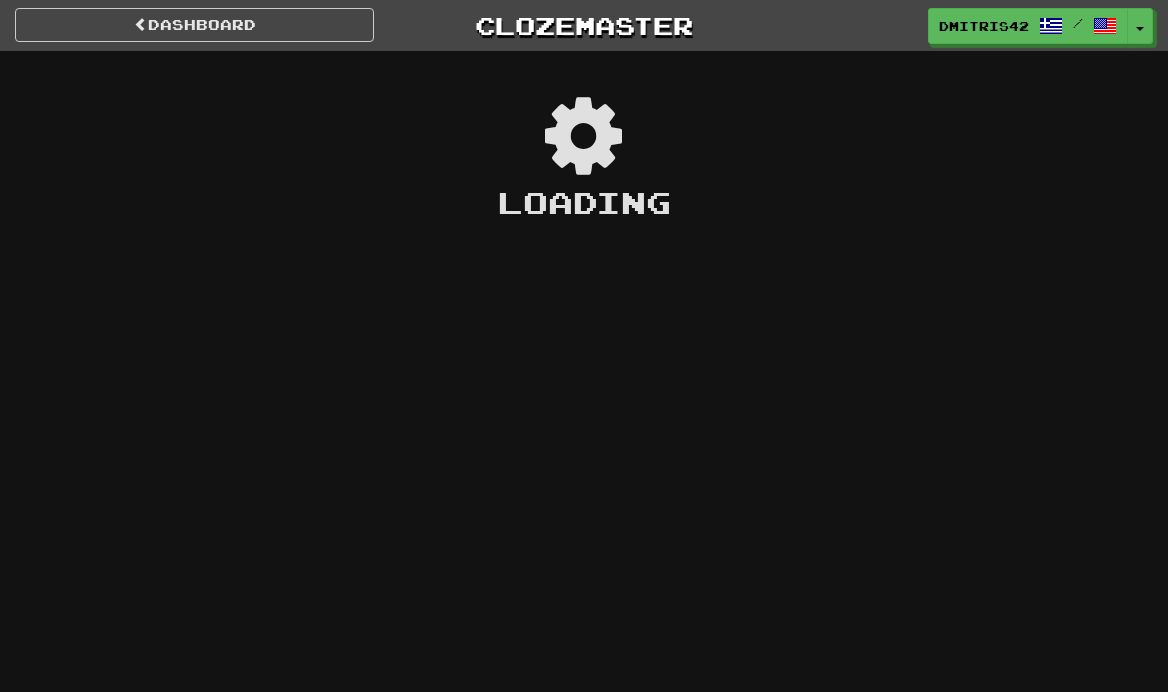 scroll, scrollTop: 0, scrollLeft: 0, axis: both 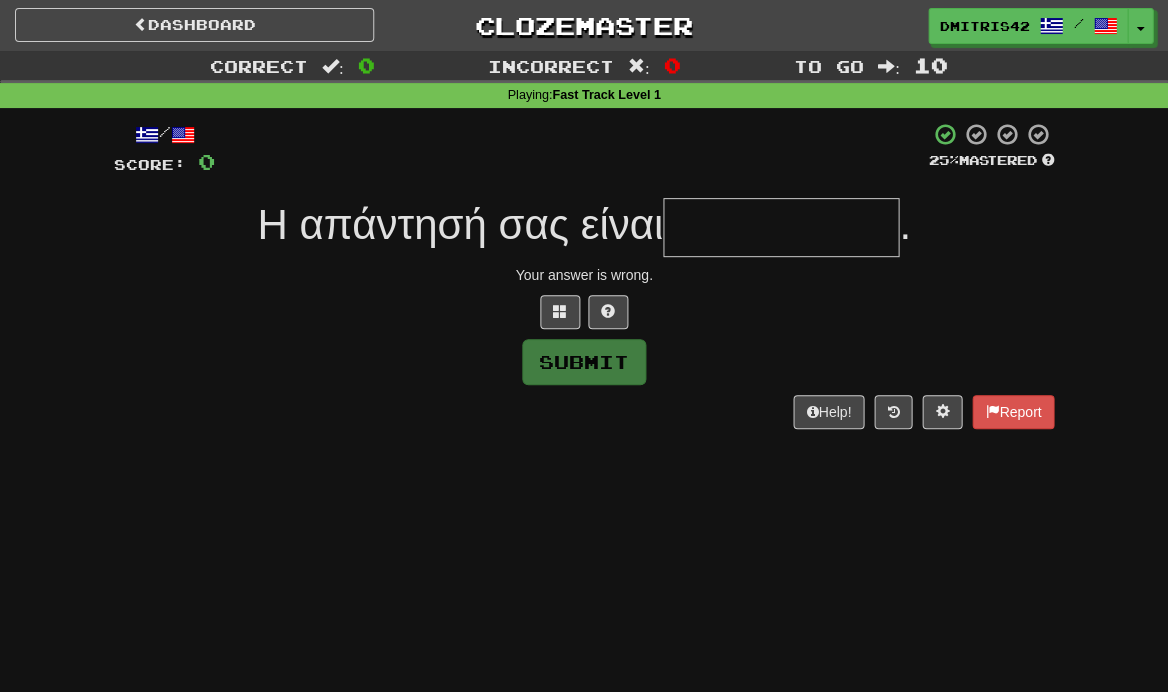 type on "*" 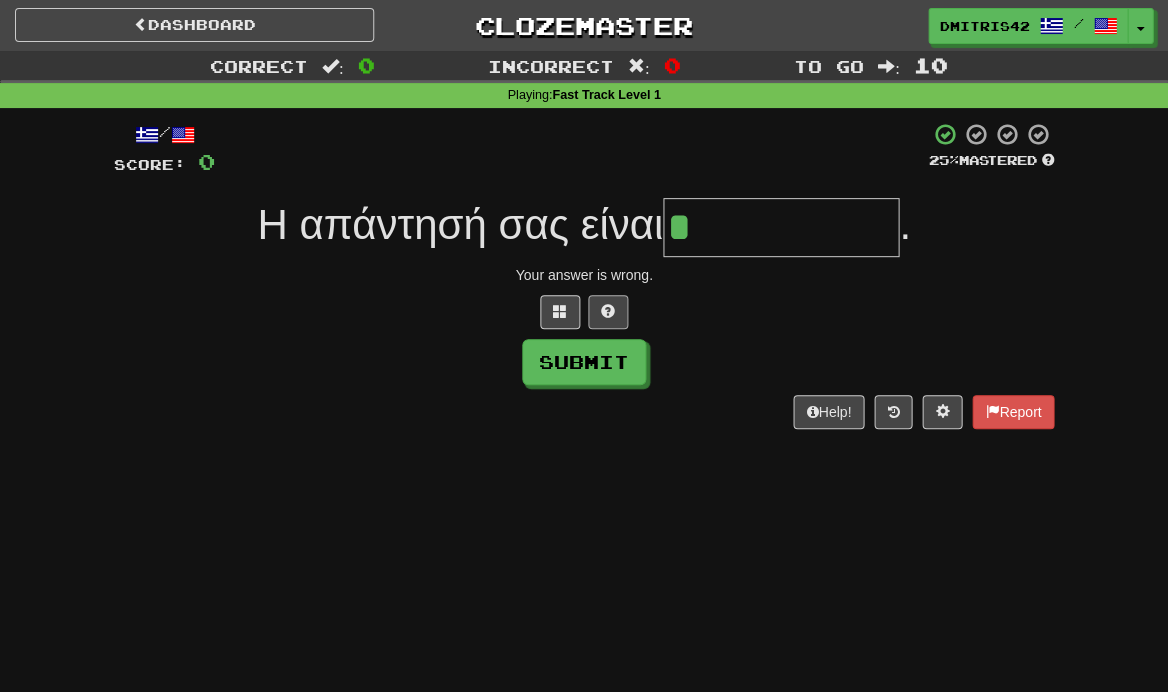 click at bounding box center [608, 311] 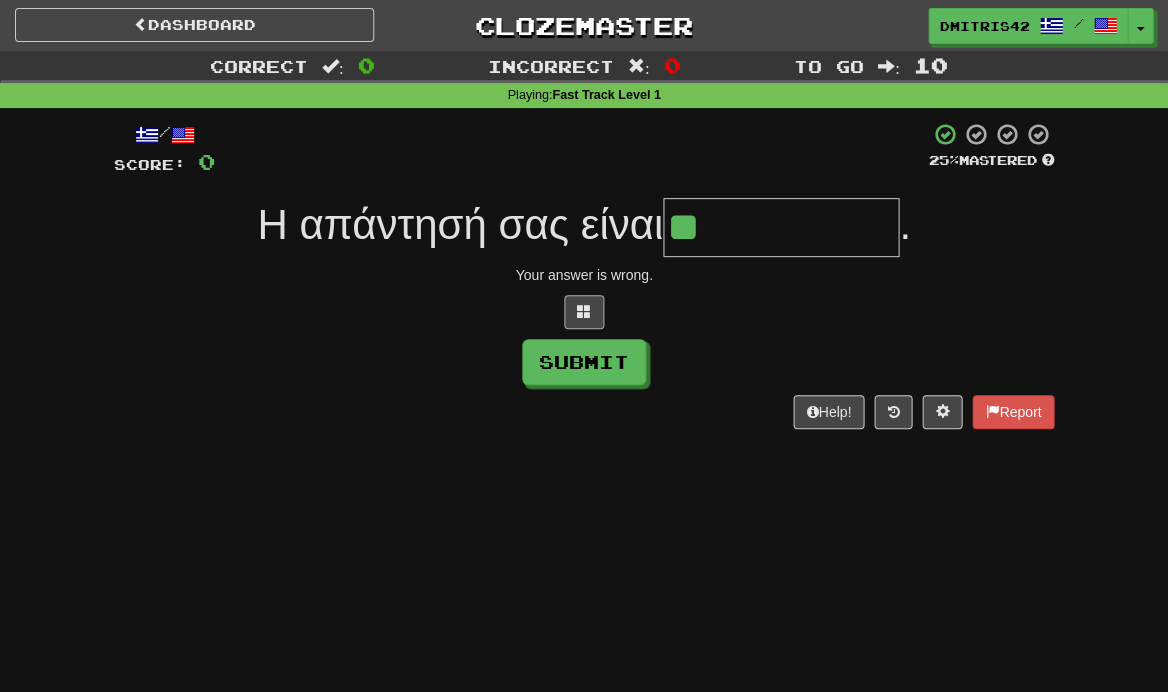 click at bounding box center (584, 311) 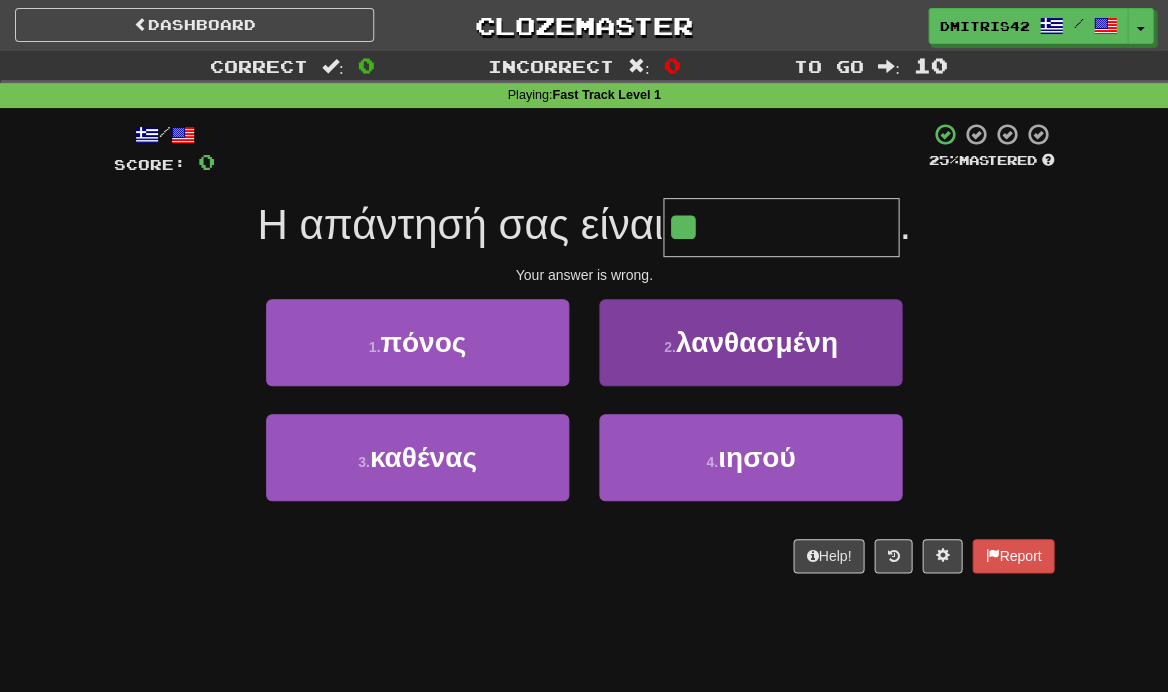 click on "2 .  λανθασμένη" at bounding box center (750, 342) 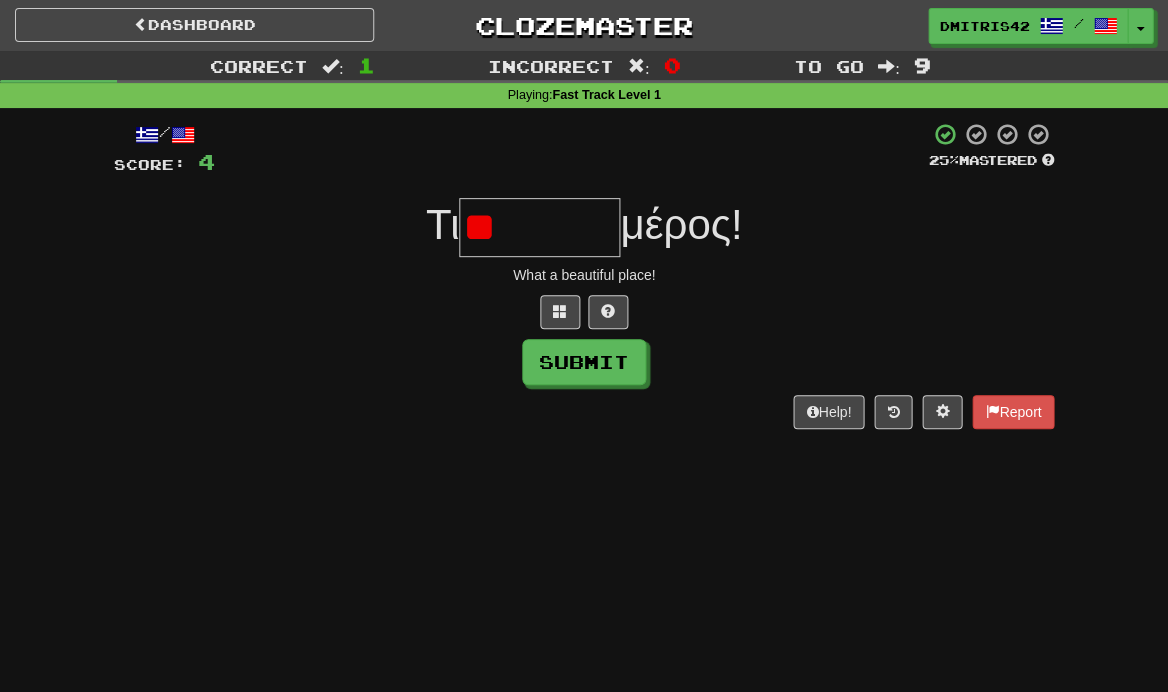 type on "*" 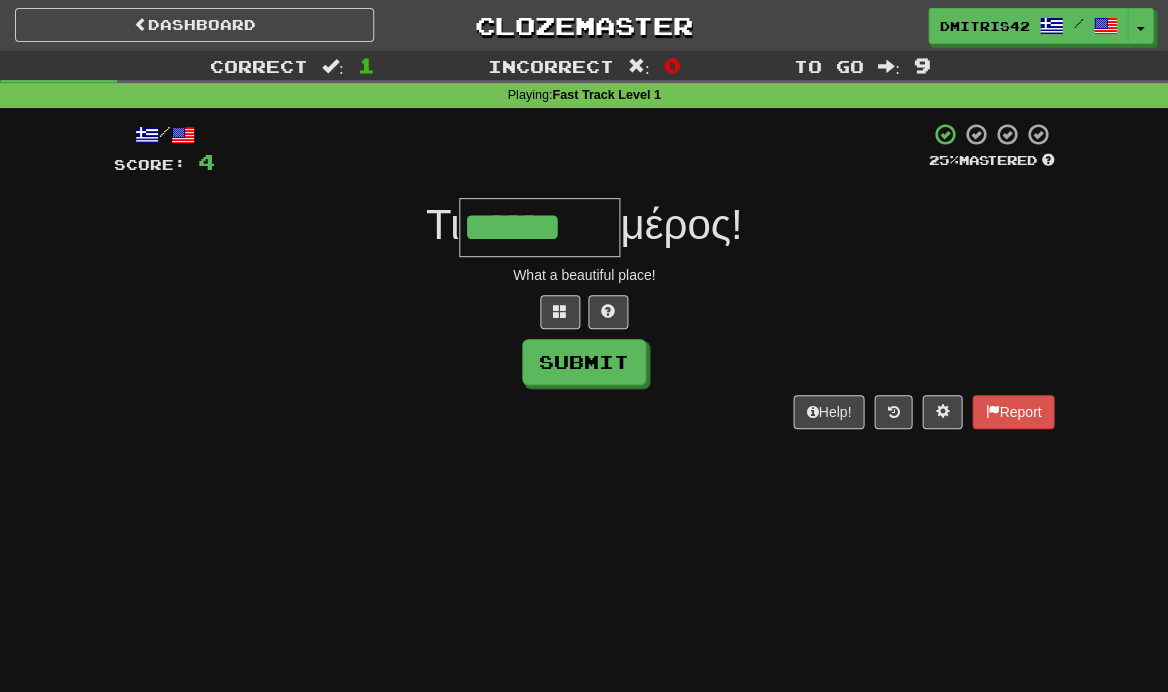 type on "******" 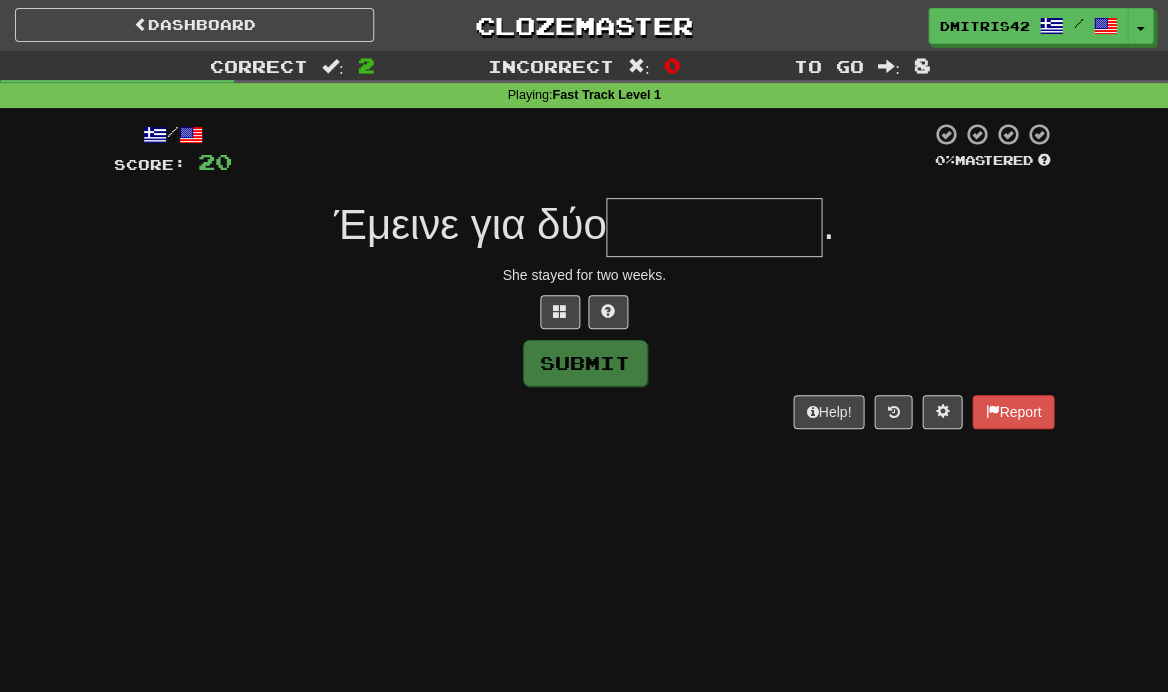 type on "*" 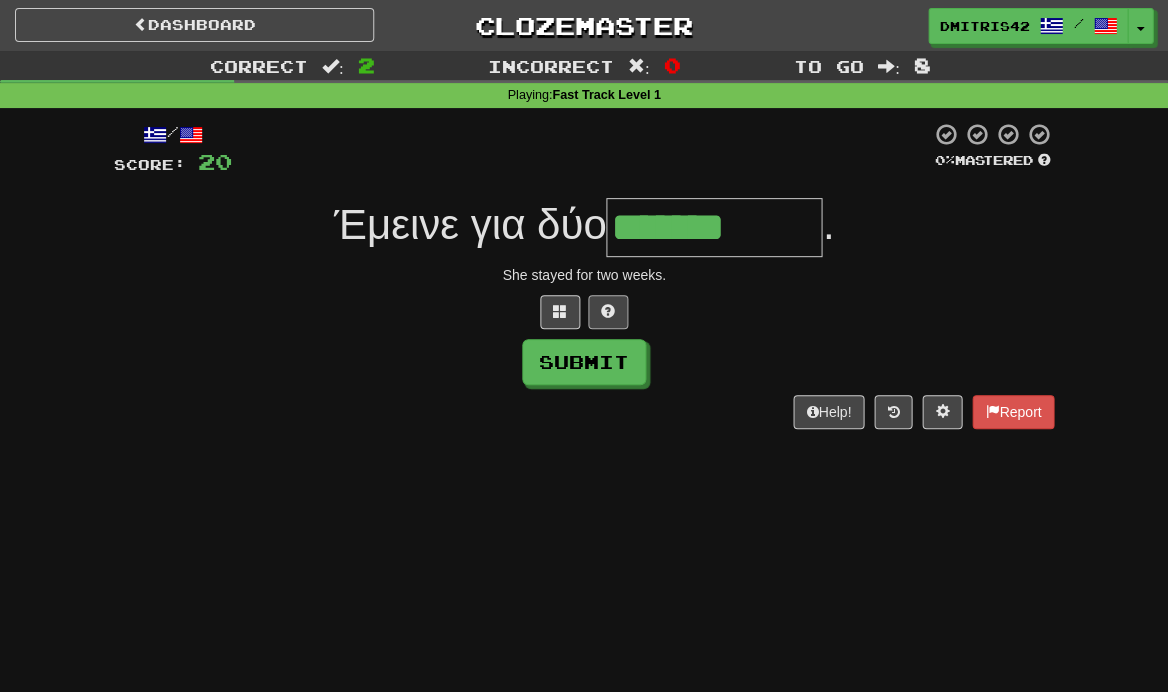 click at bounding box center (608, 312) 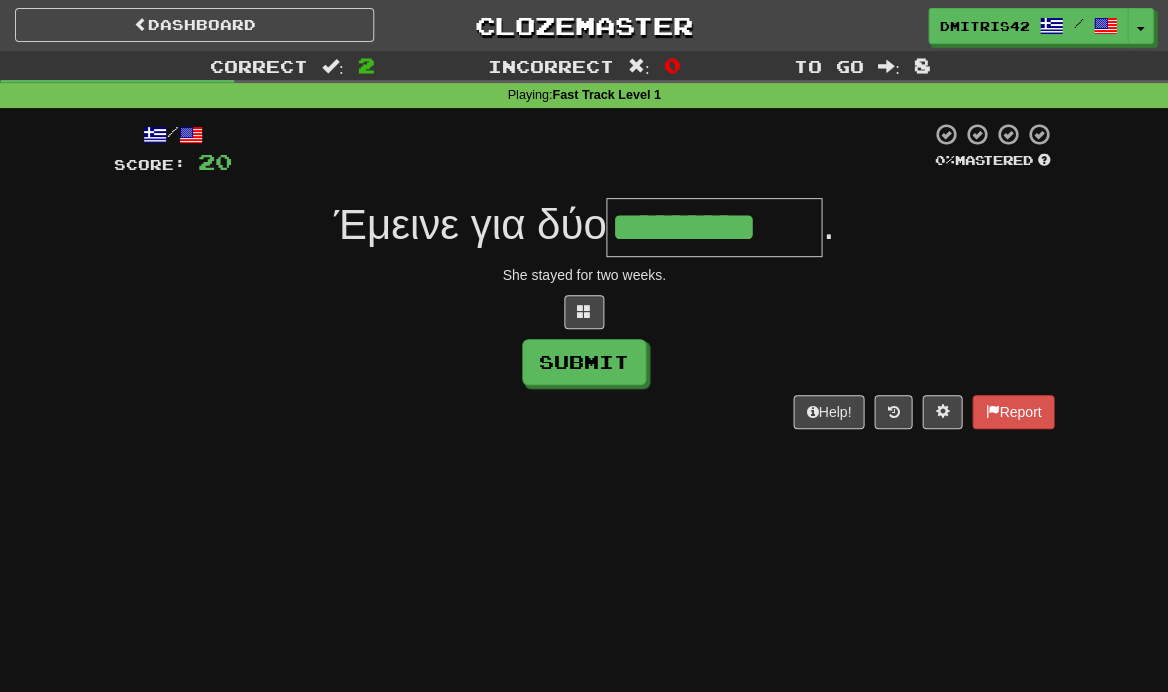 type on "*********" 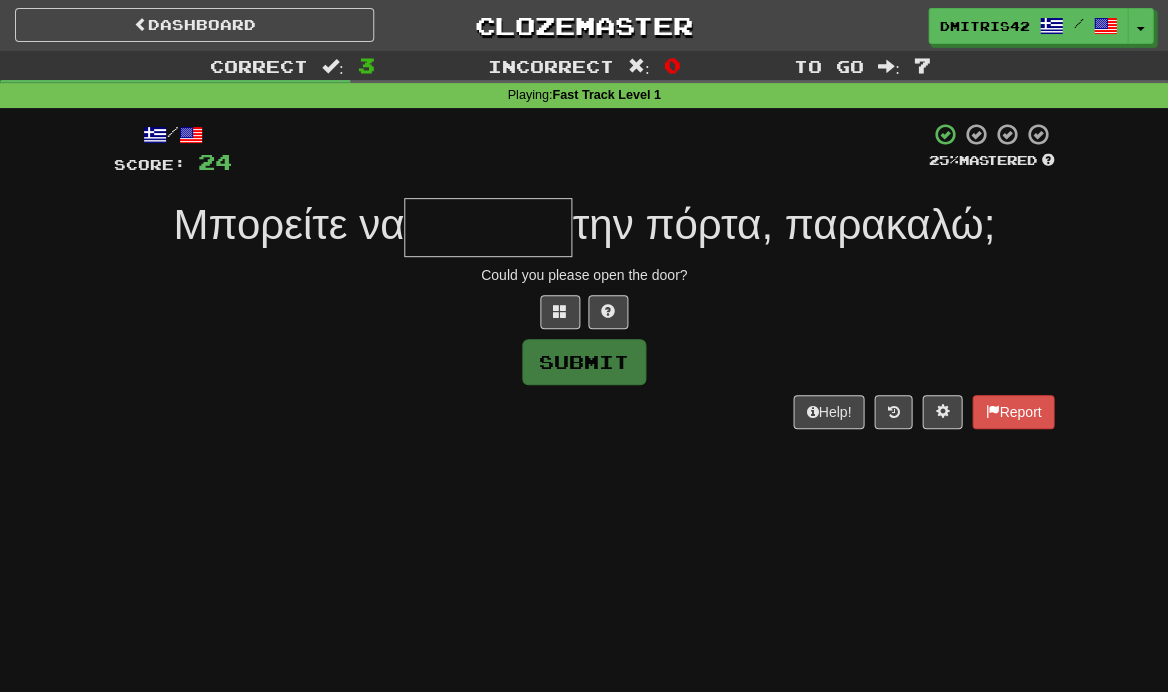 type on "*" 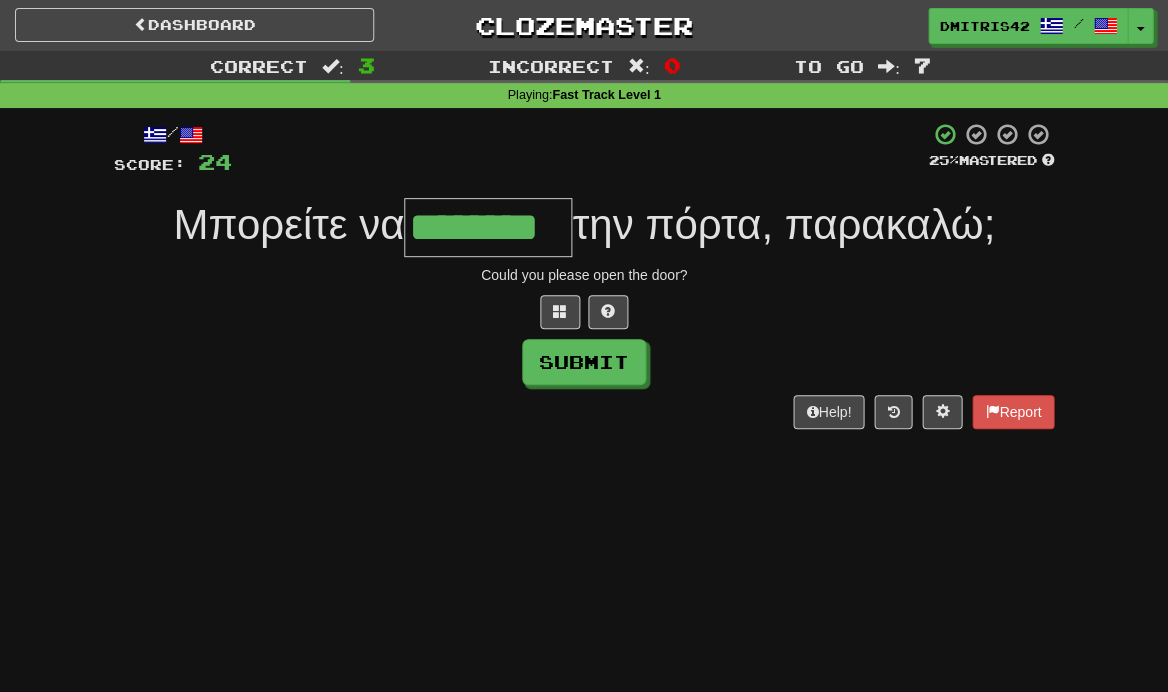 type on "********" 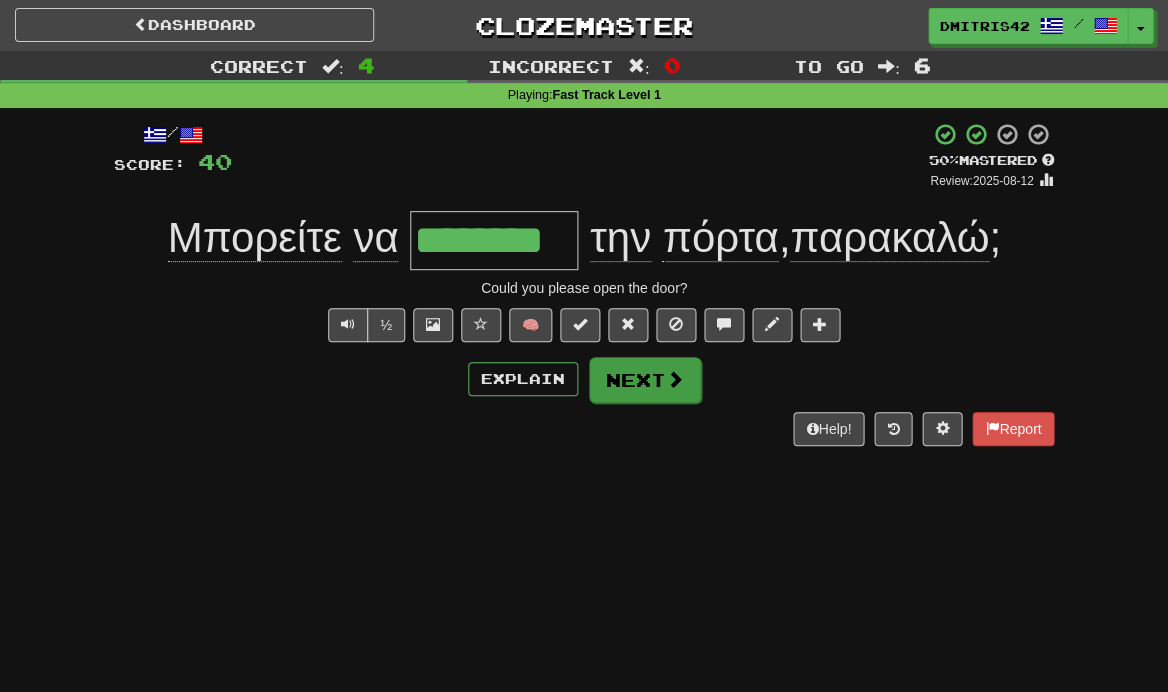 click on "Next" at bounding box center (645, 380) 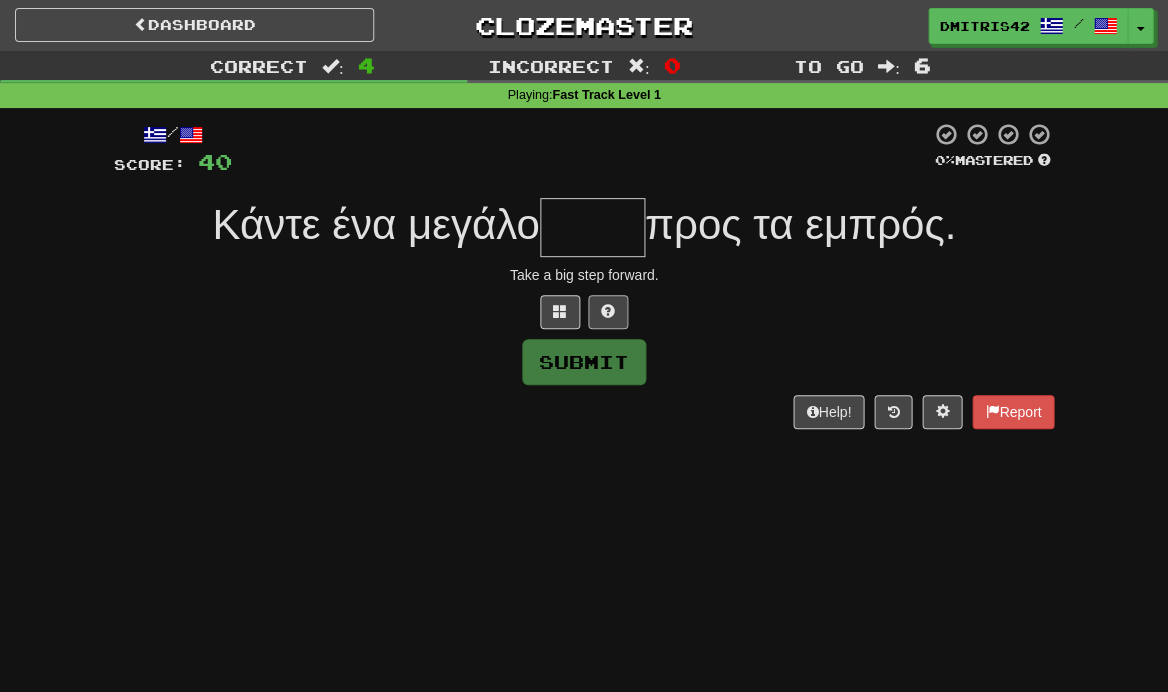 type on "*" 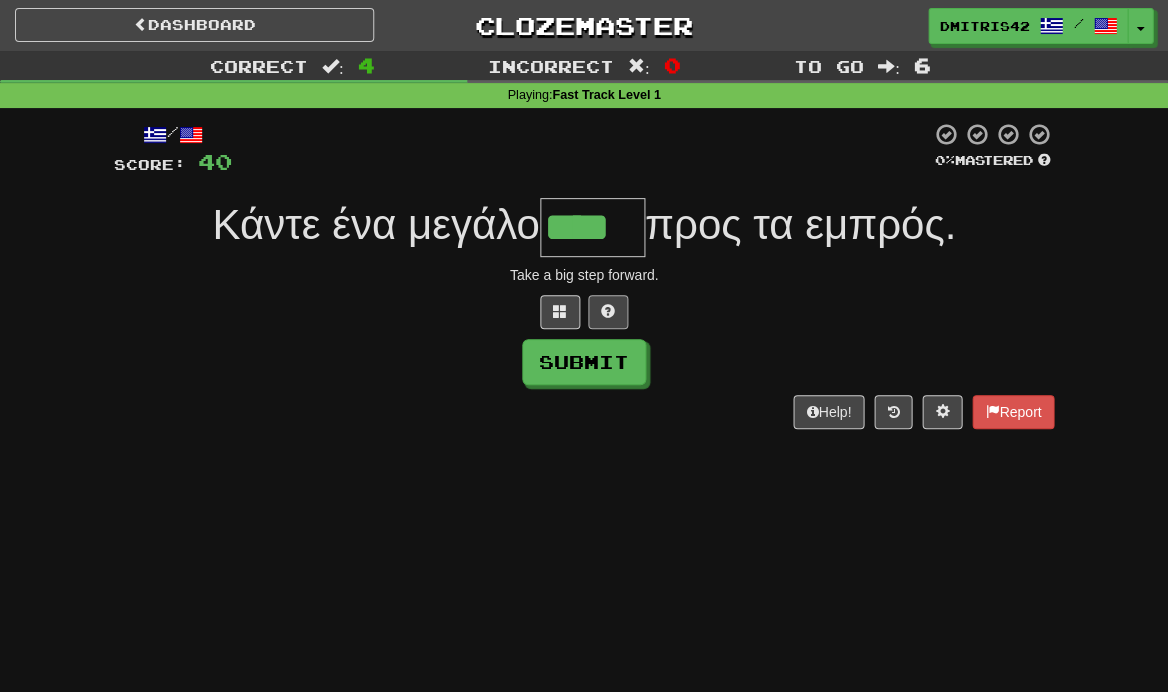 type on "****" 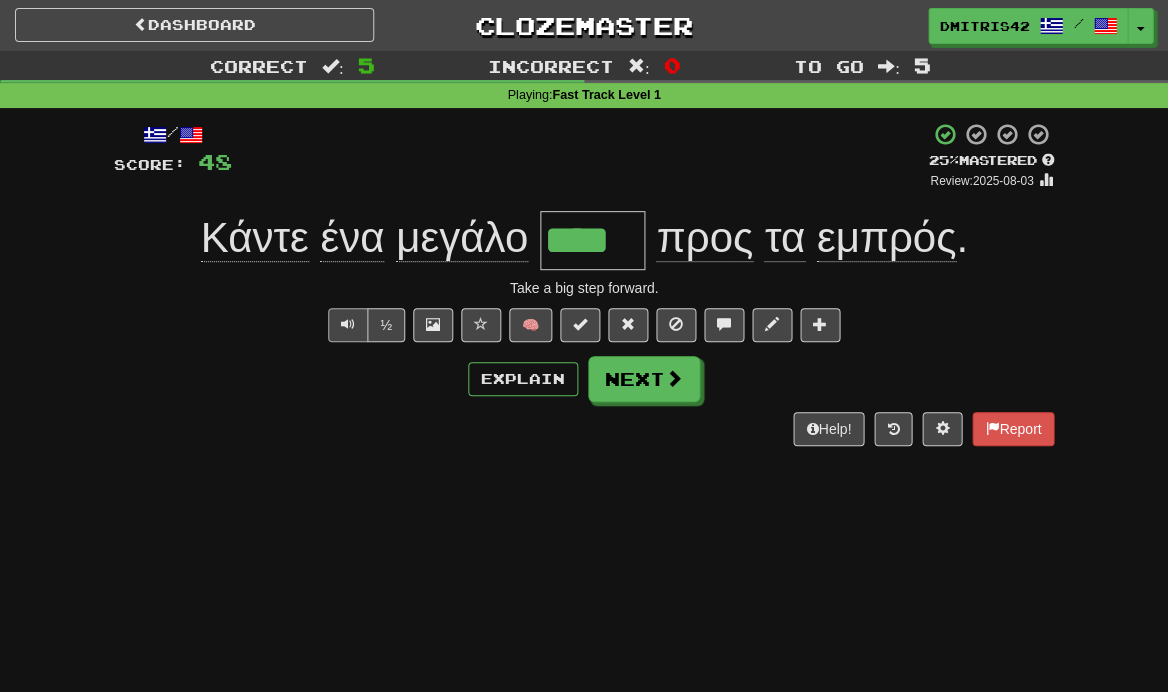 click at bounding box center [348, 325] 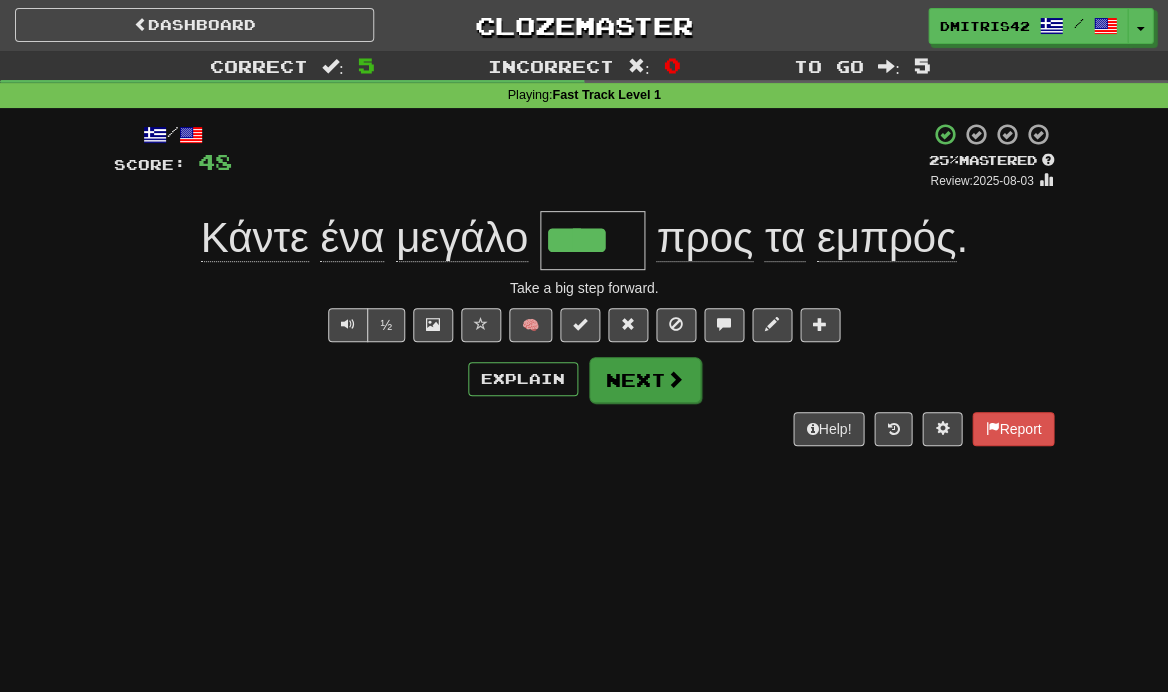 click on "Next" at bounding box center [645, 380] 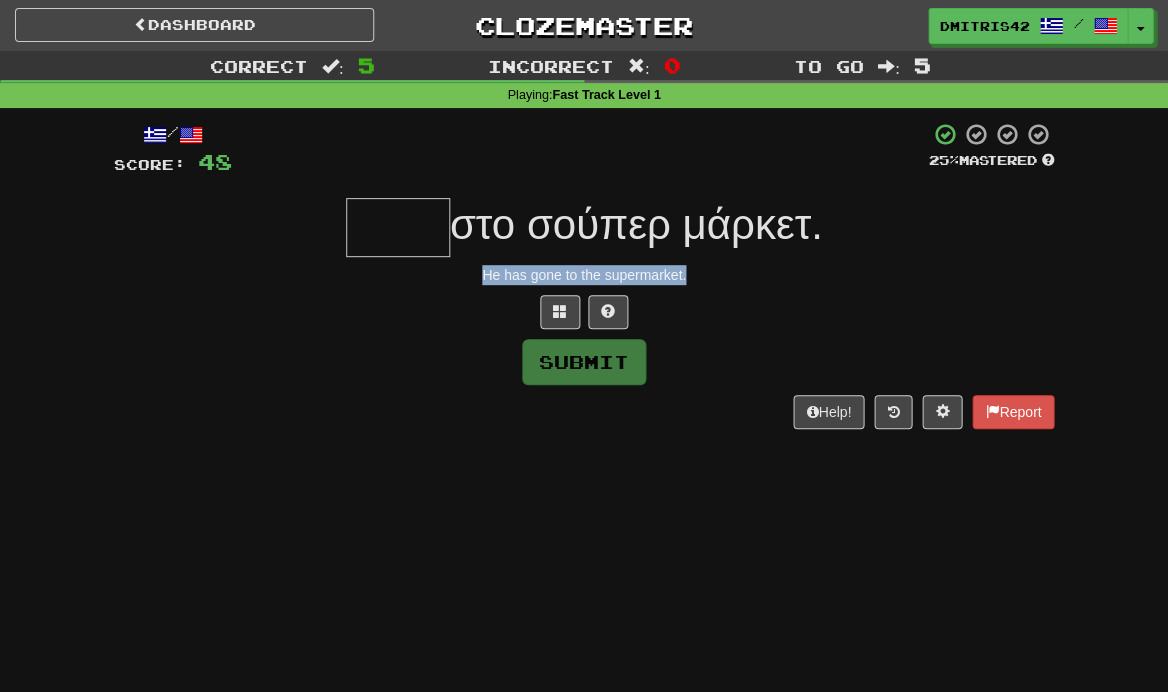 drag, startPoint x: 703, startPoint y: 269, endPoint x: 475, endPoint y: 279, distance: 228.2192 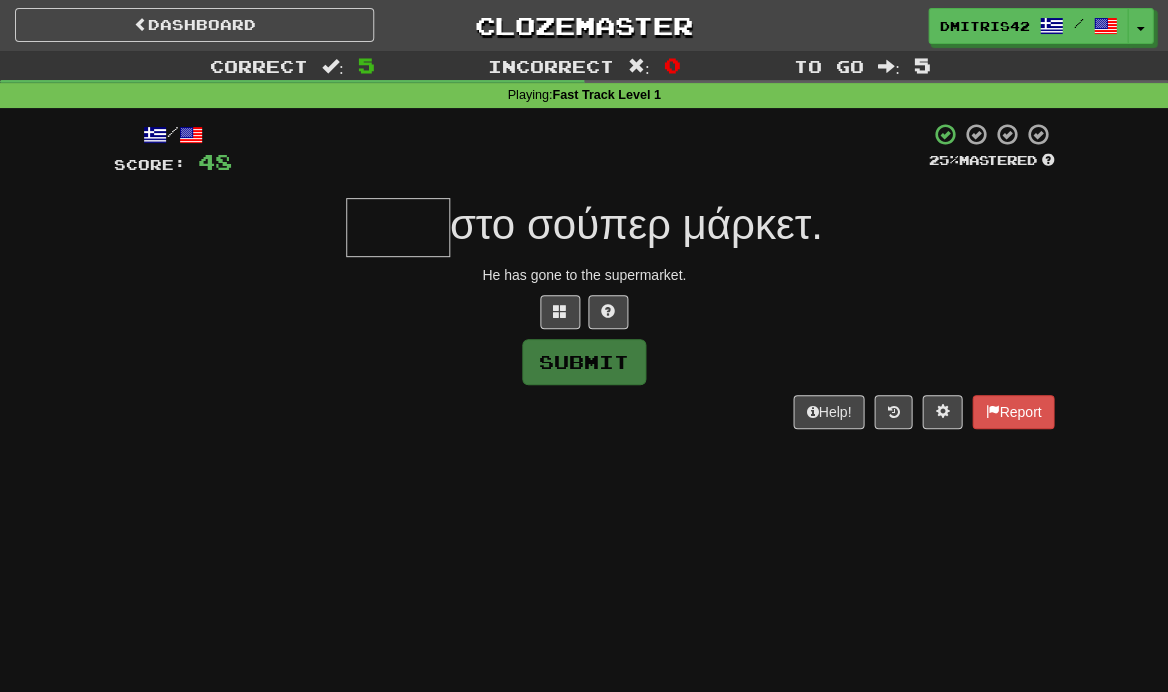 click at bounding box center (398, 227) 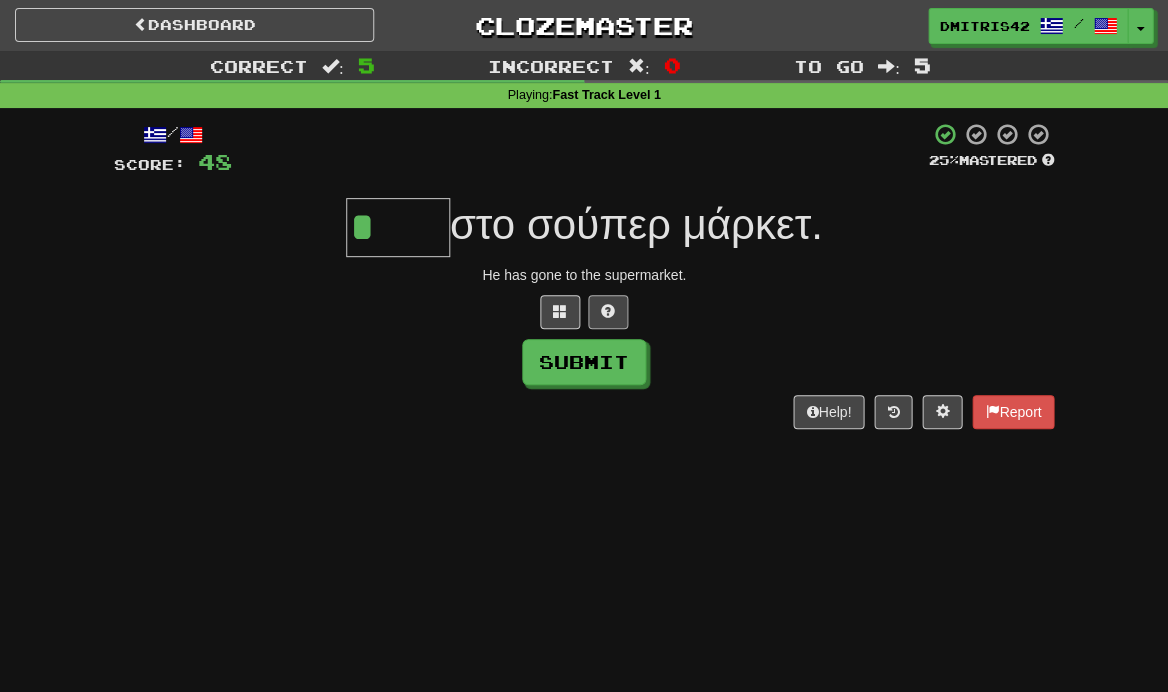click at bounding box center [608, 311] 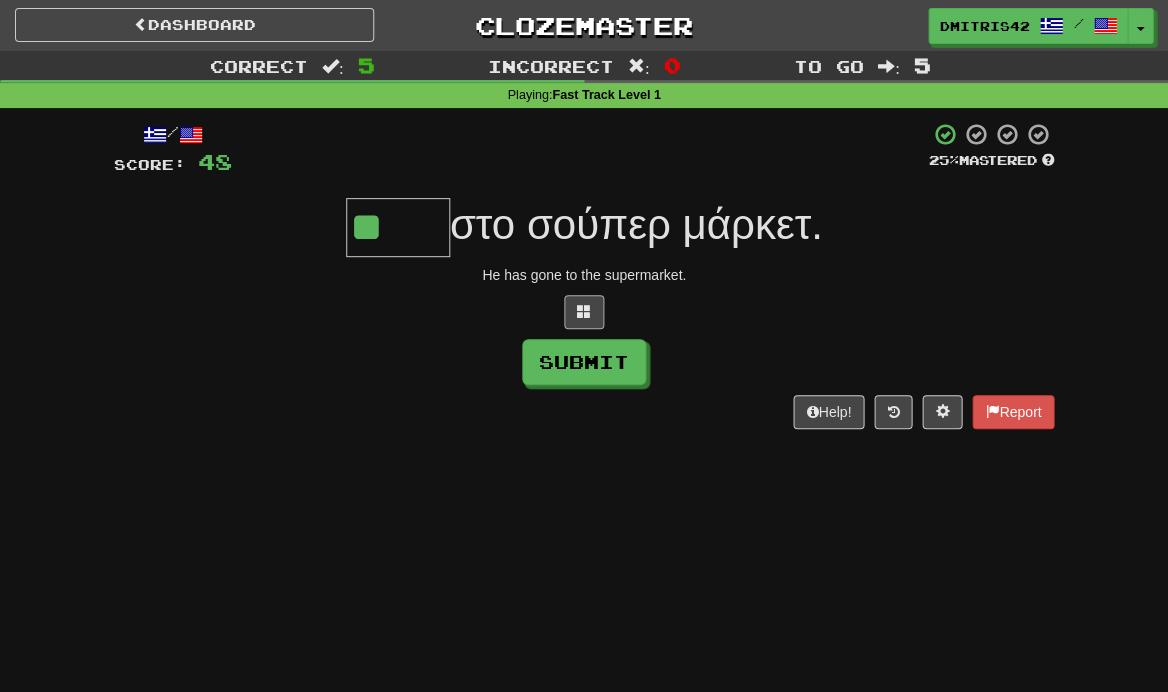 click at bounding box center (584, 311) 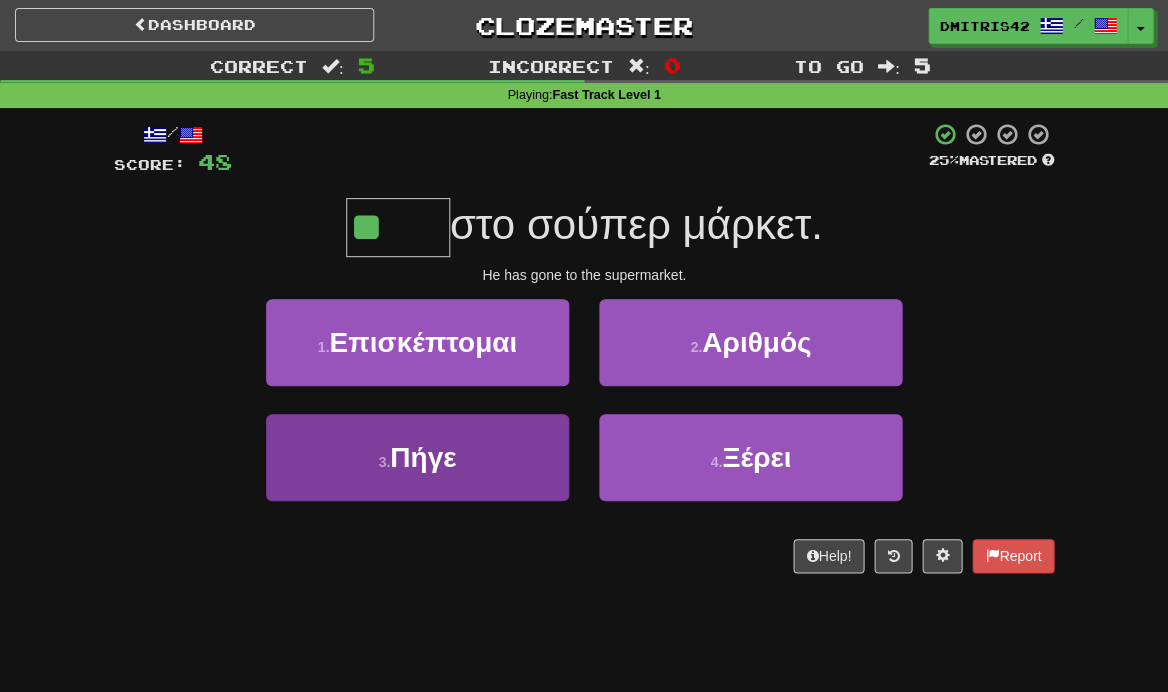 click on "3 .  Πήγε" at bounding box center (417, 457) 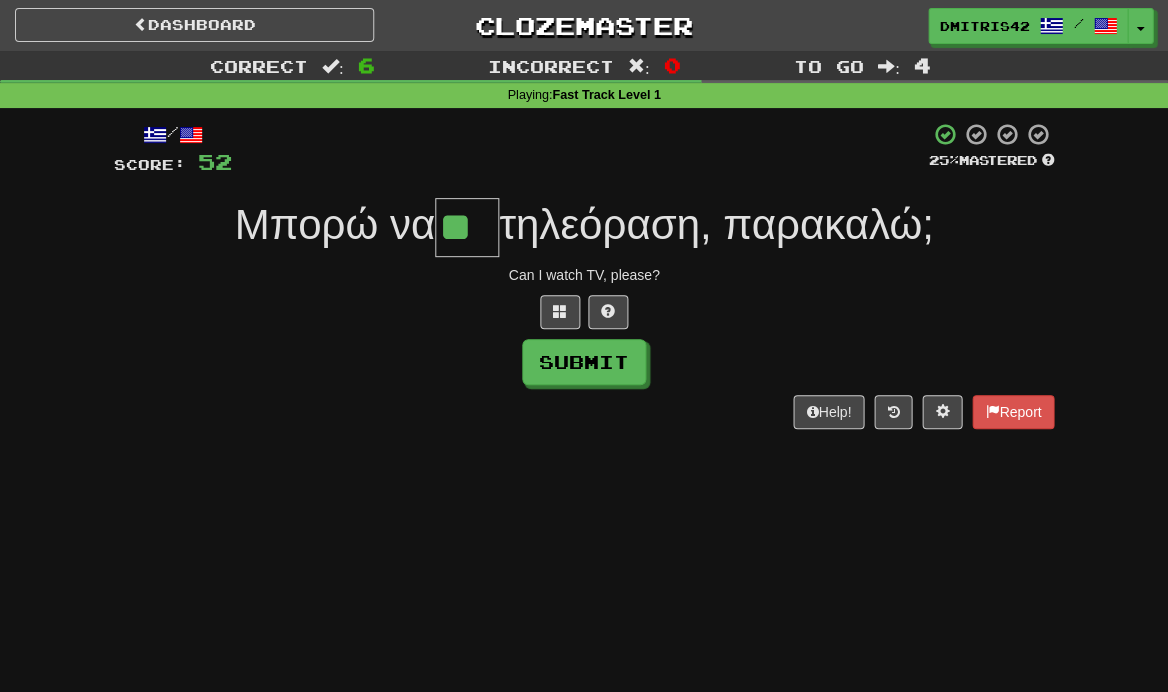 type on "**" 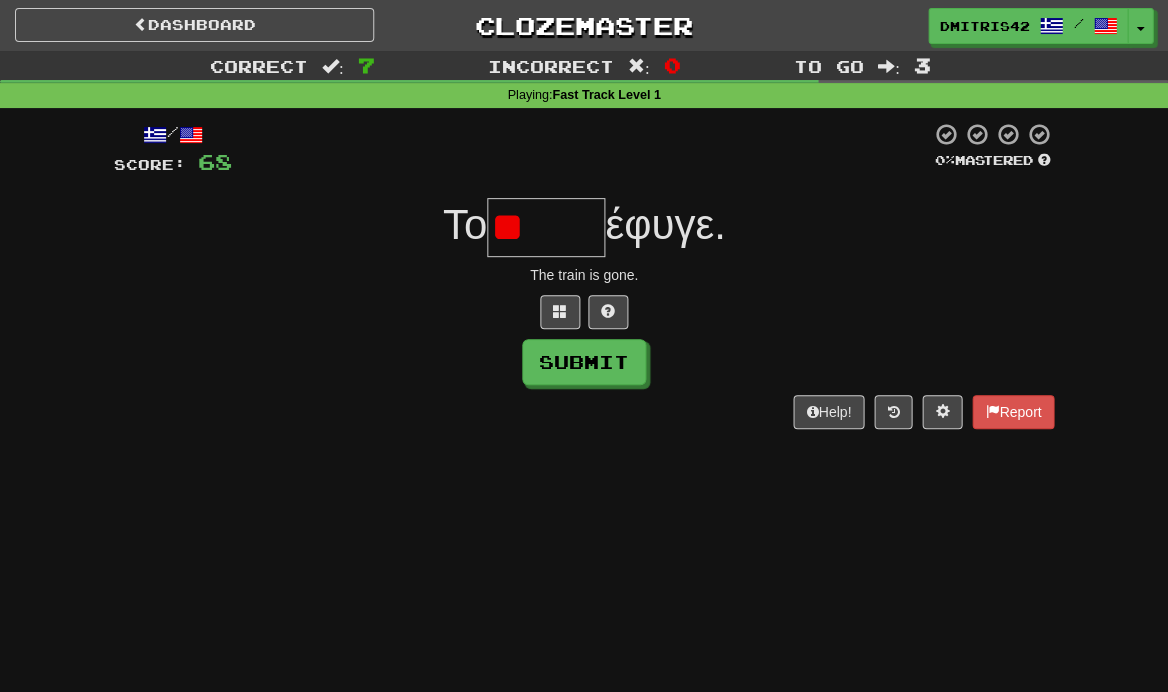 type on "*" 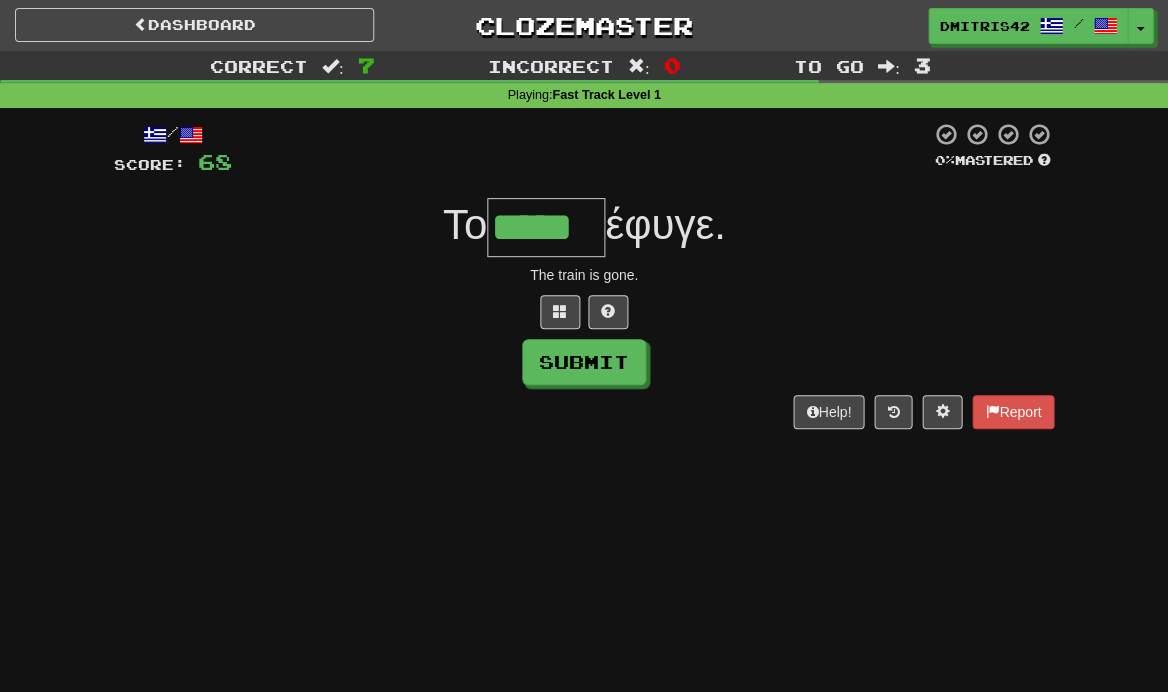 type on "*****" 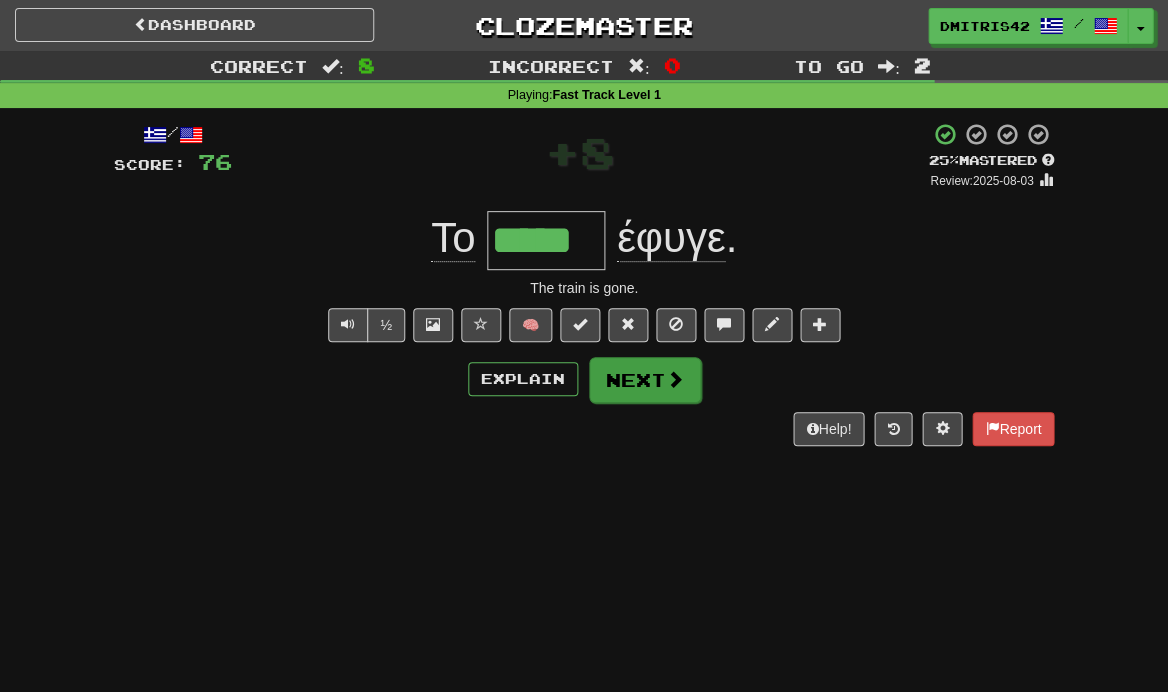 click on "Next" at bounding box center (645, 380) 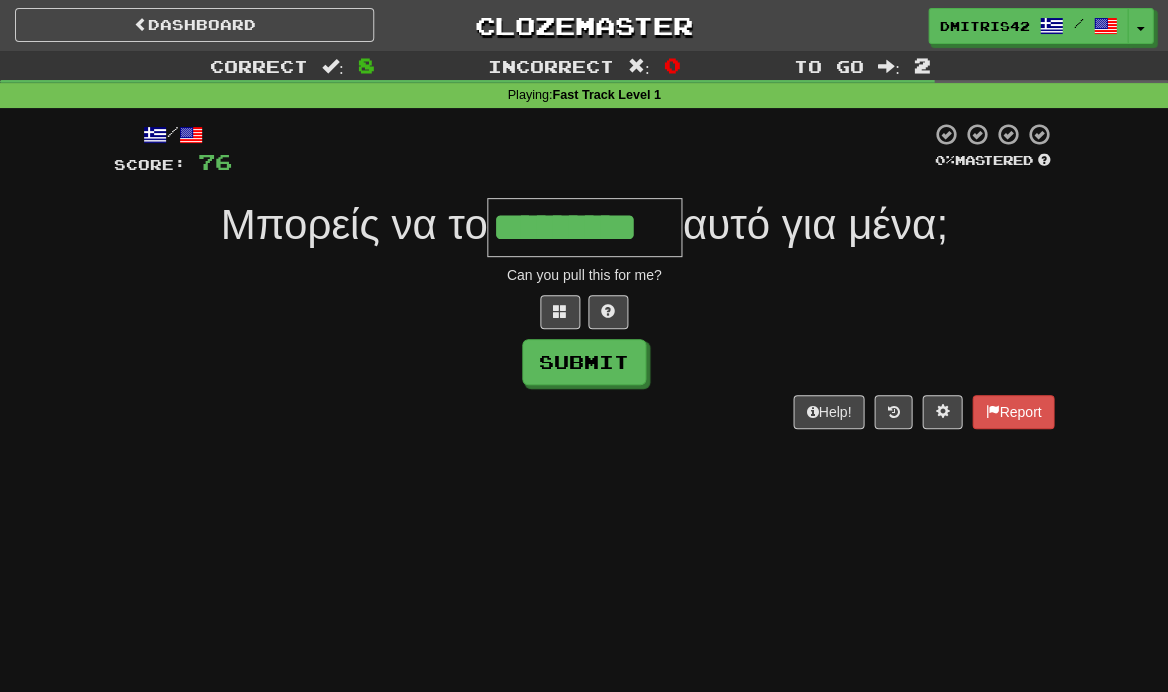 type on "*********" 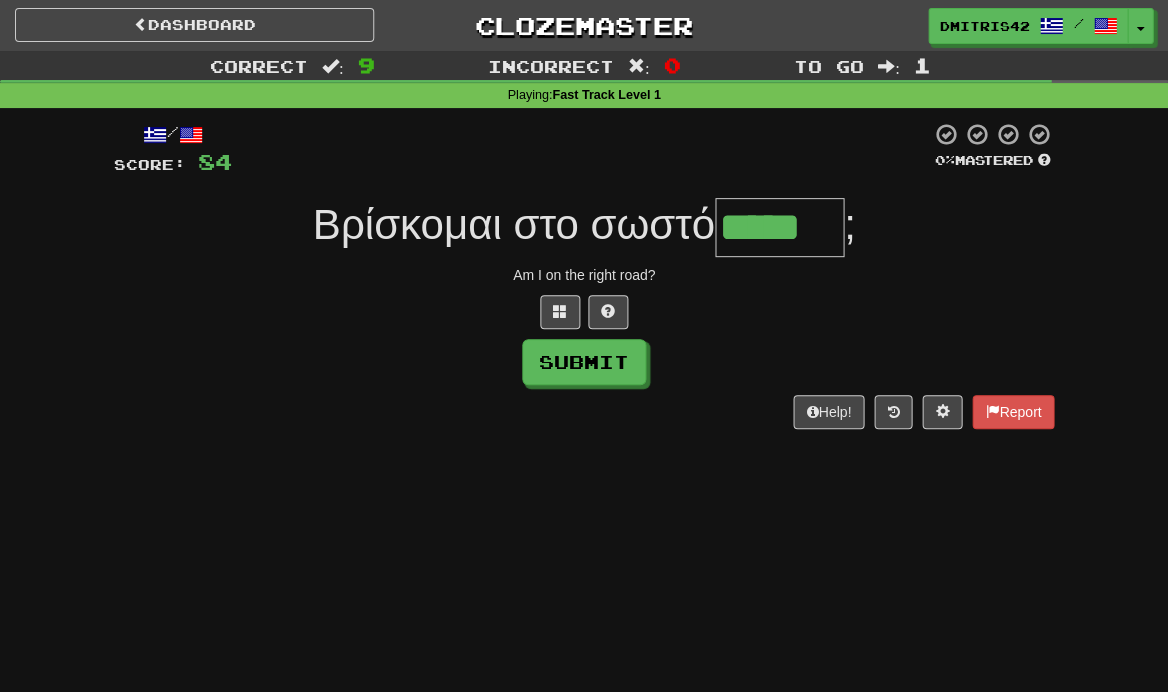 type on "*****" 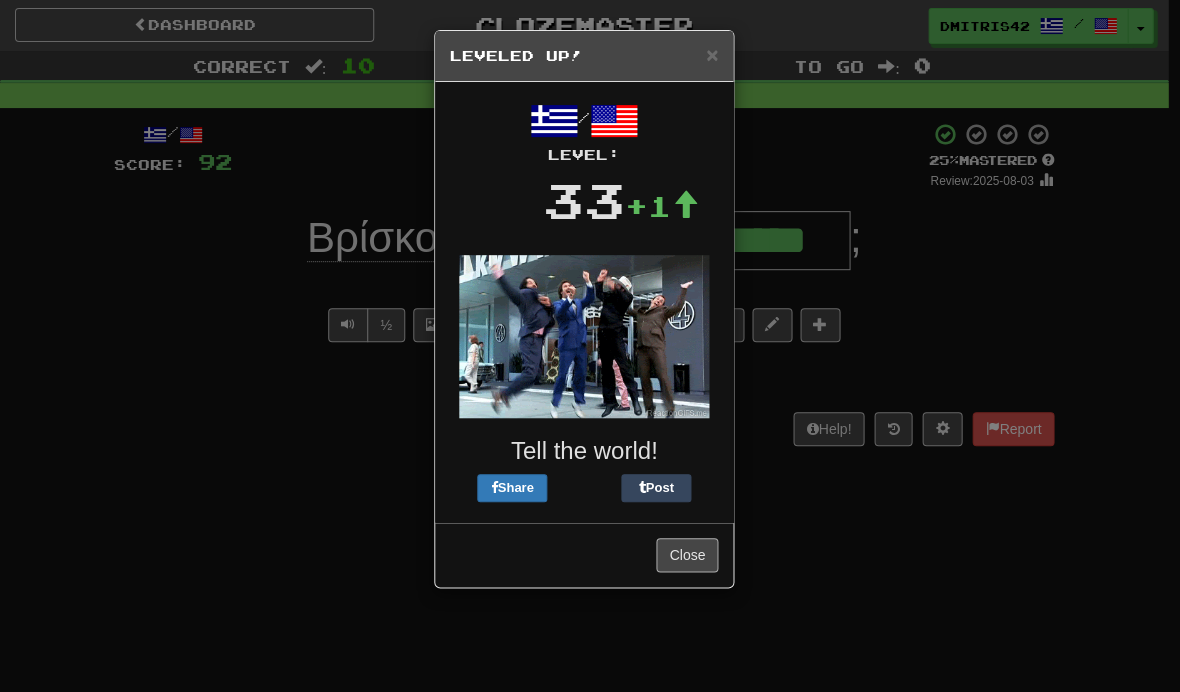 click on "Close" at bounding box center (687, 555) 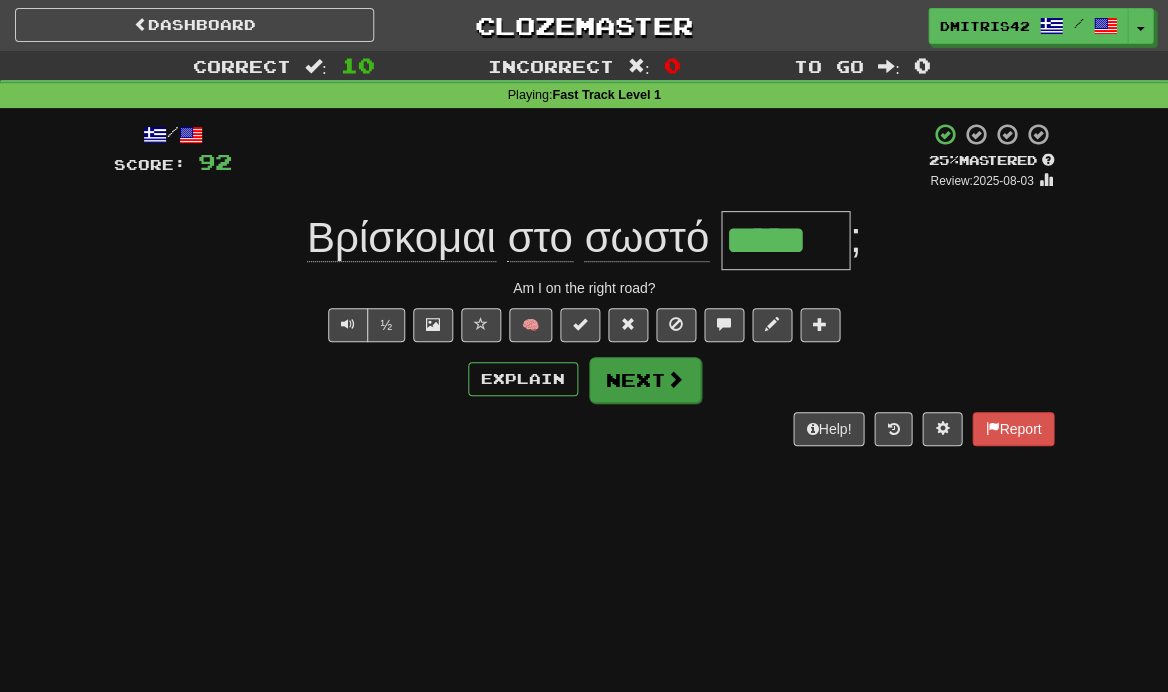 click on "Next" at bounding box center (645, 380) 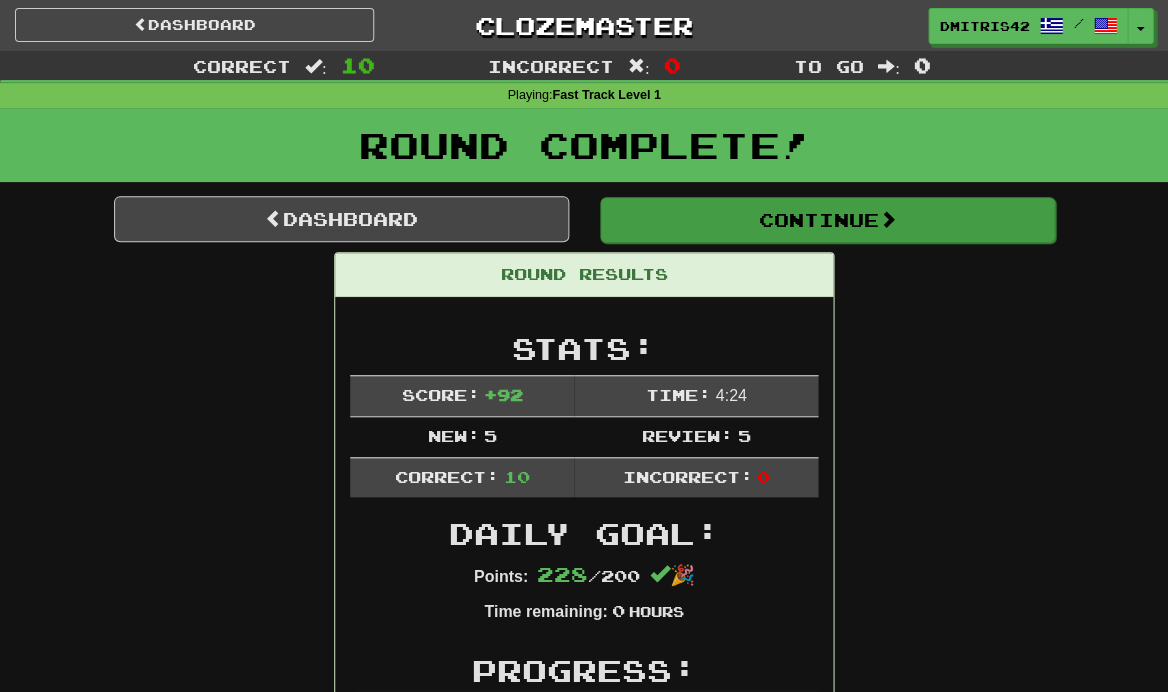 click on "Continue" at bounding box center [827, 220] 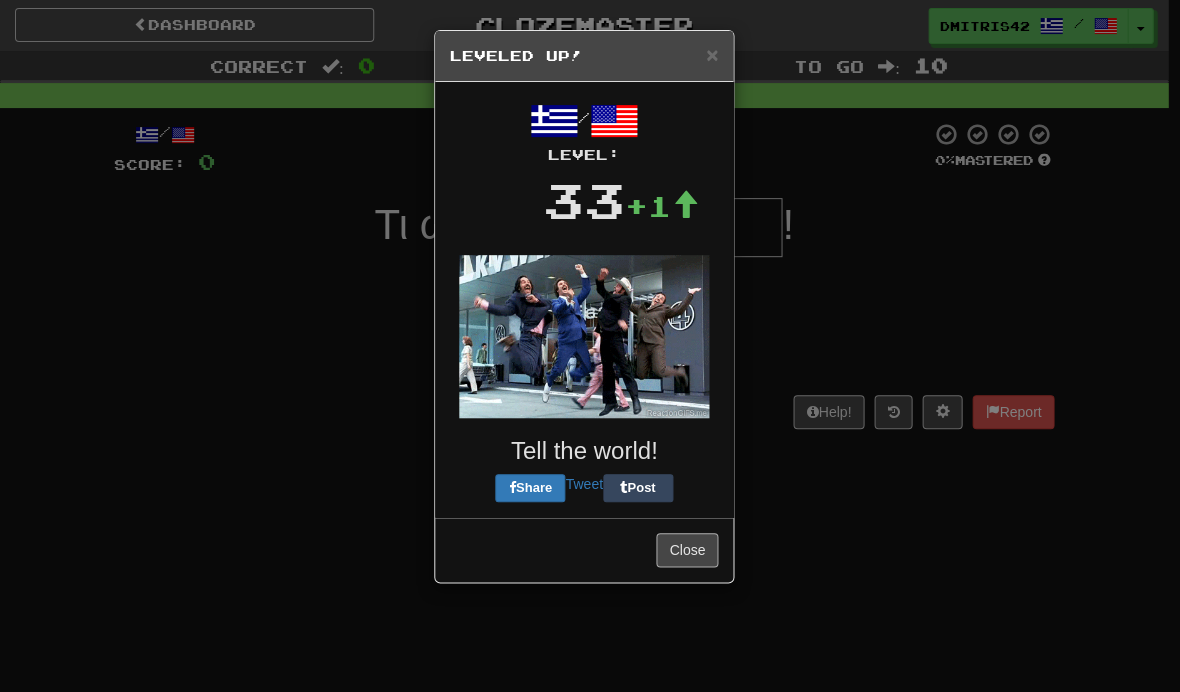 click on "Close" at bounding box center (687, 550) 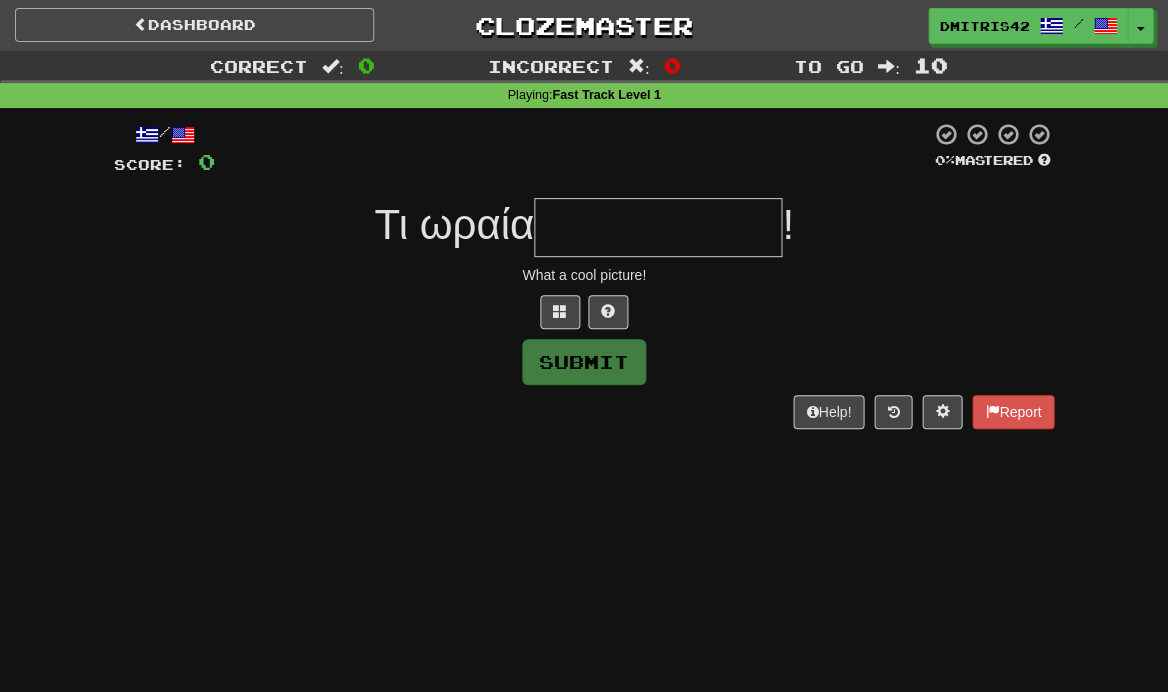 click on "Dashboard" at bounding box center [194, 25] 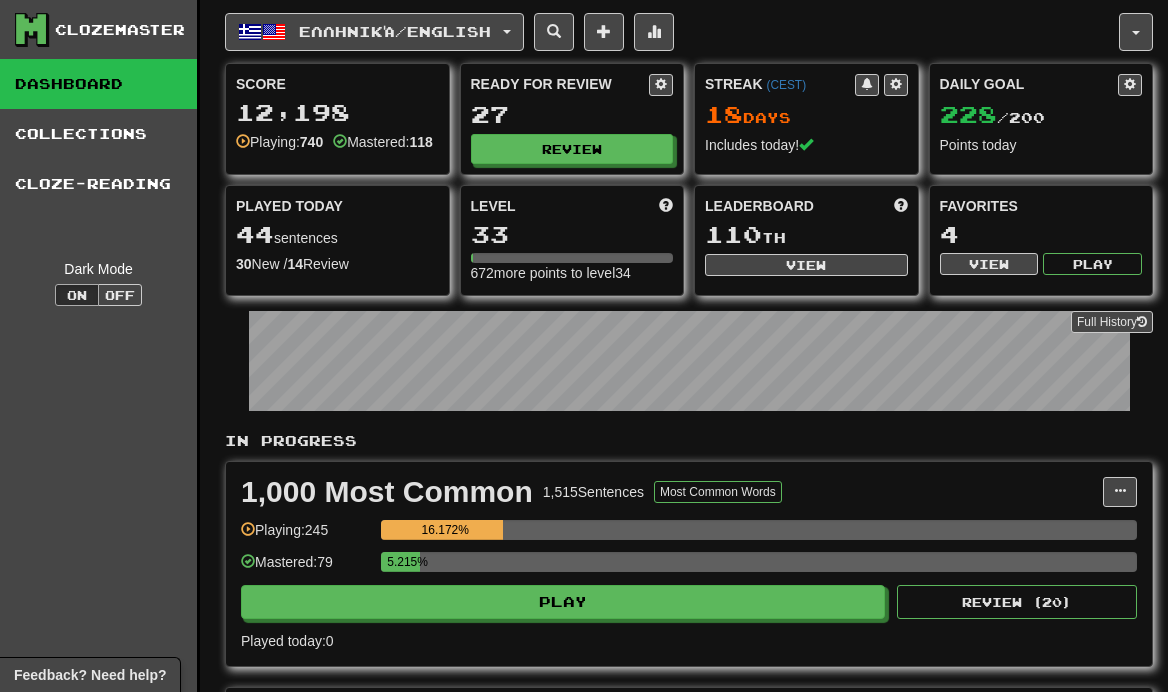 scroll, scrollTop: 0, scrollLeft: 0, axis: both 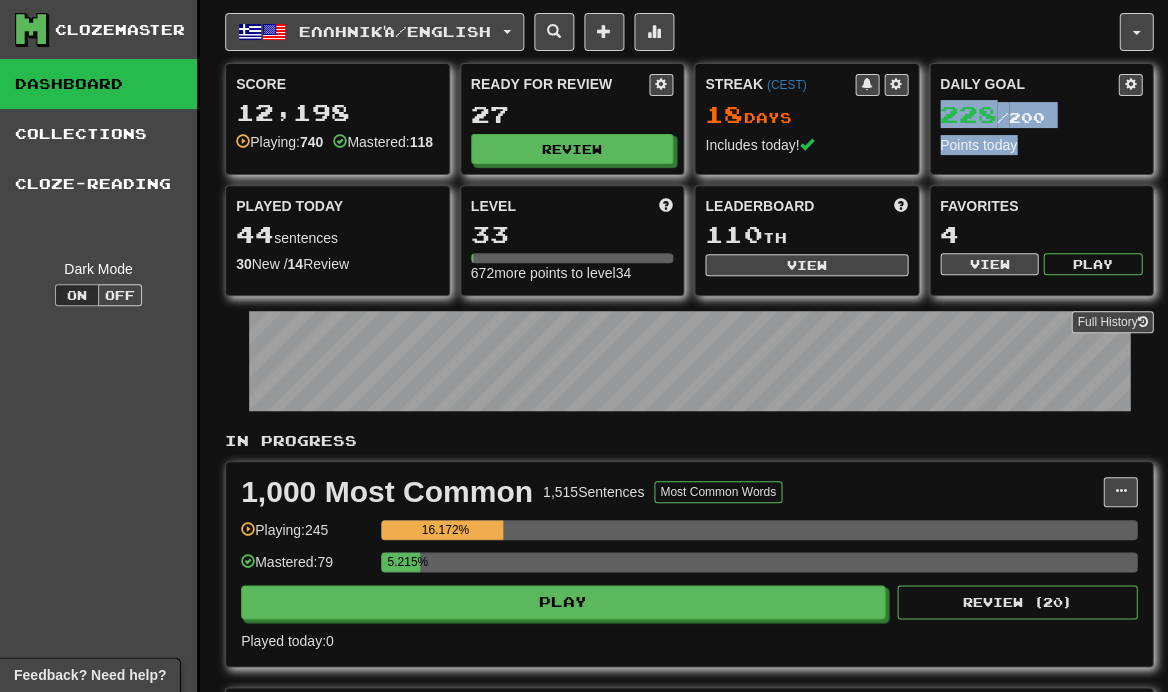 drag, startPoint x: 1132, startPoint y: 54, endPoint x: 1154, endPoint y: 149, distance: 97.5141 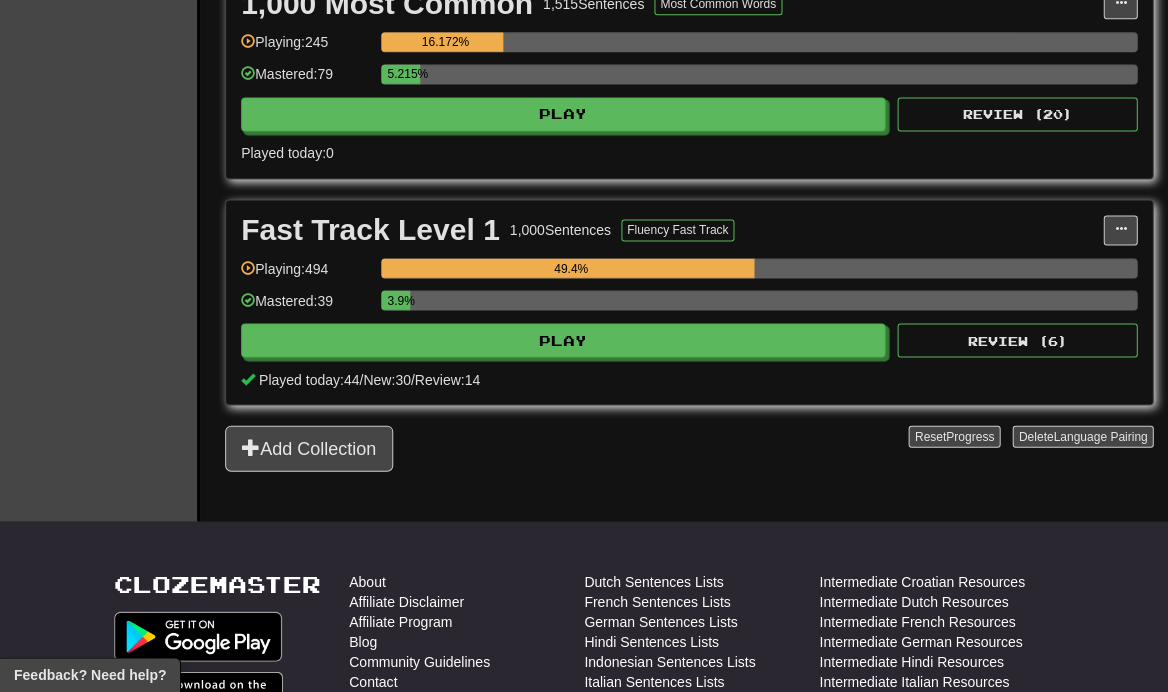 scroll, scrollTop: 464, scrollLeft: 0, axis: vertical 